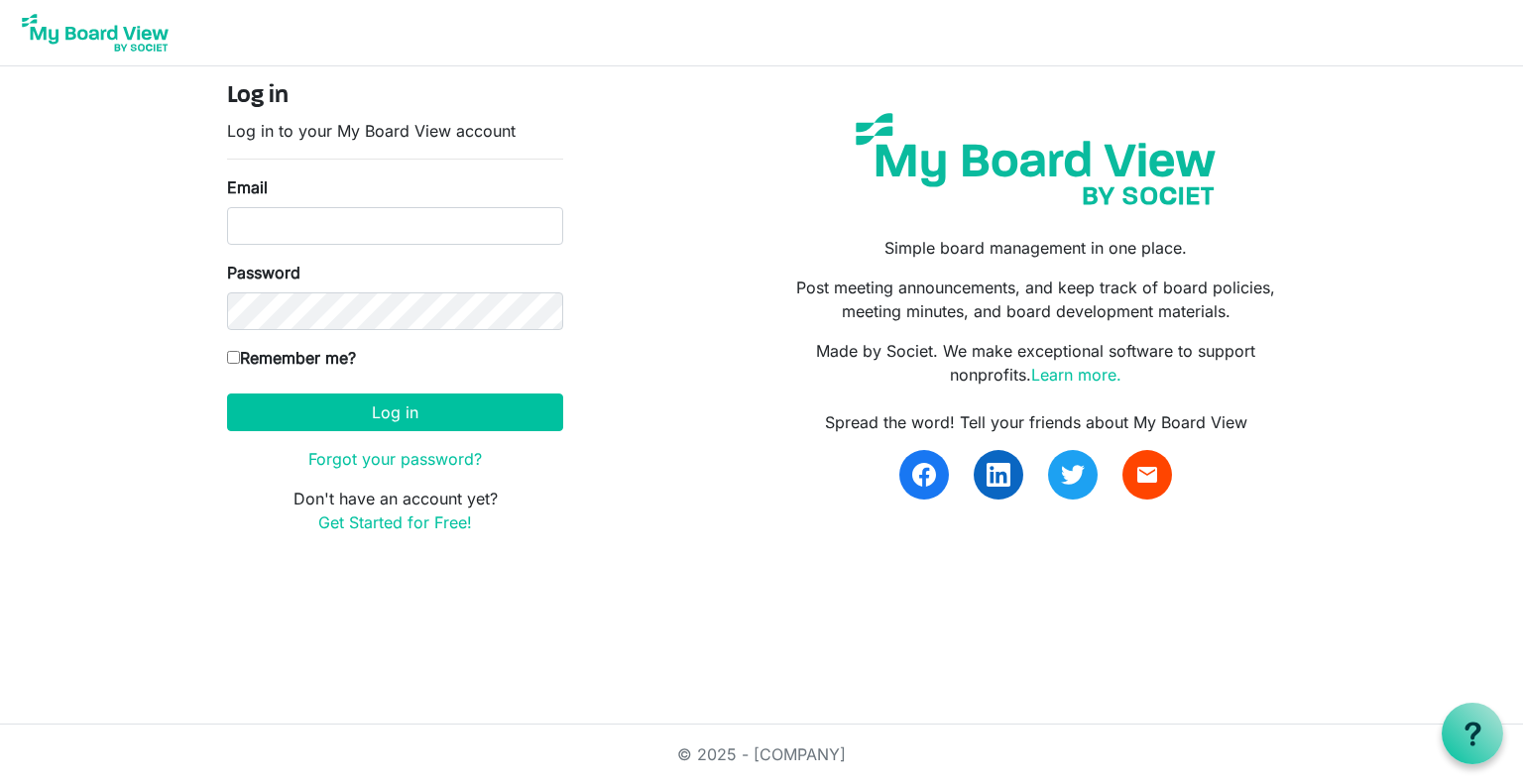 scroll, scrollTop: 0, scrollLeft: 0, axis: both 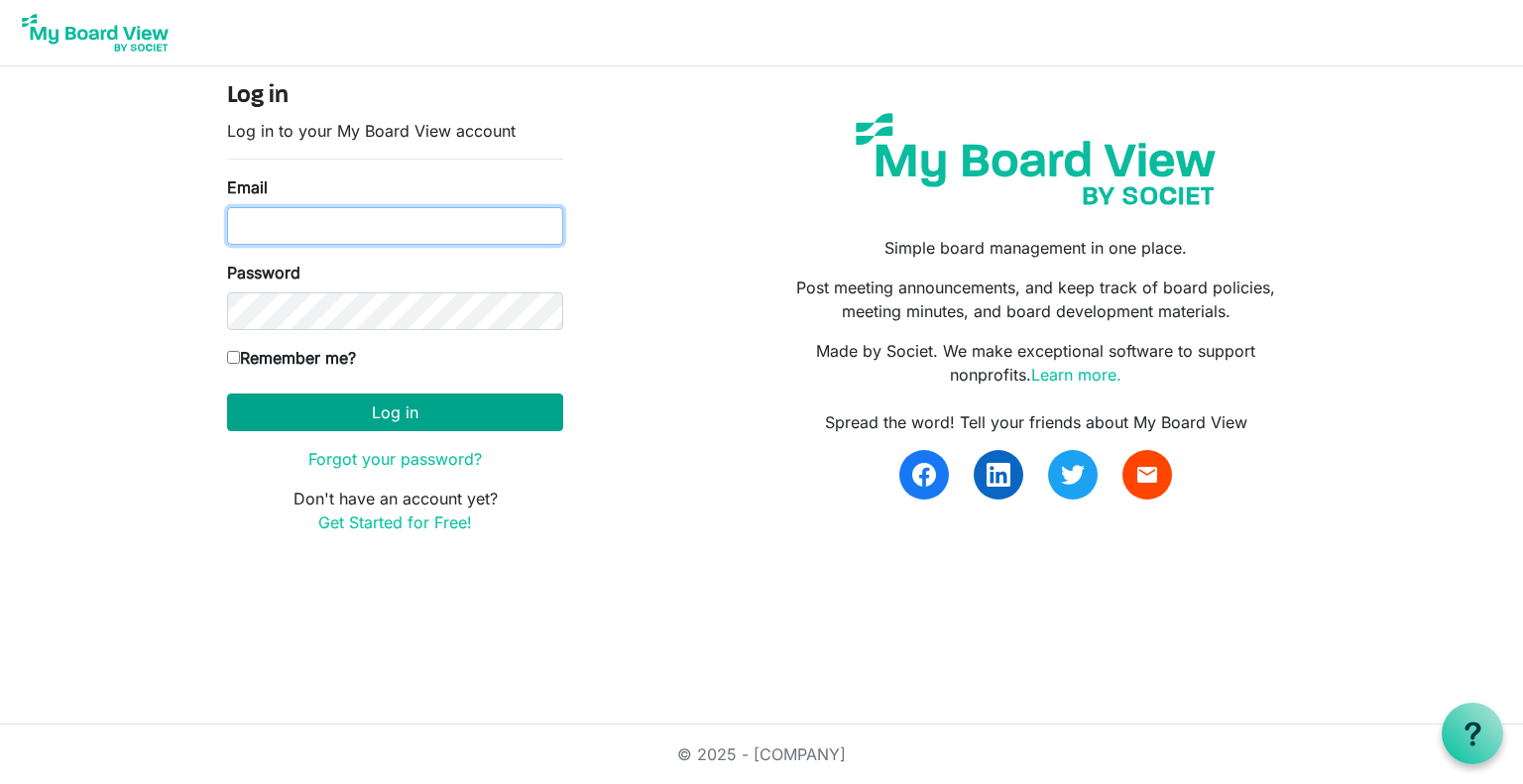 type on "janell@turnstone.org" 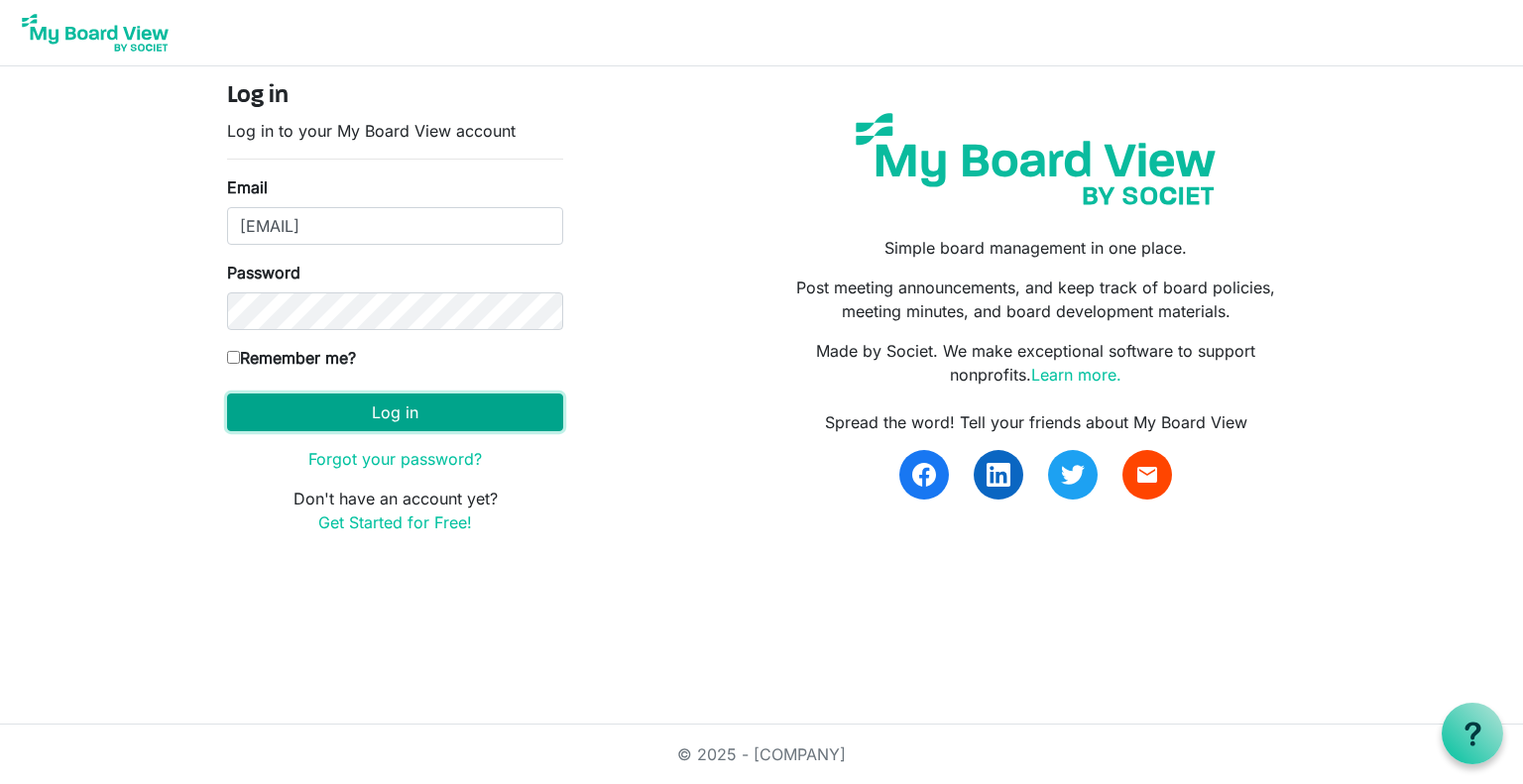 click on "Log in" at bounding box center (395, 412) 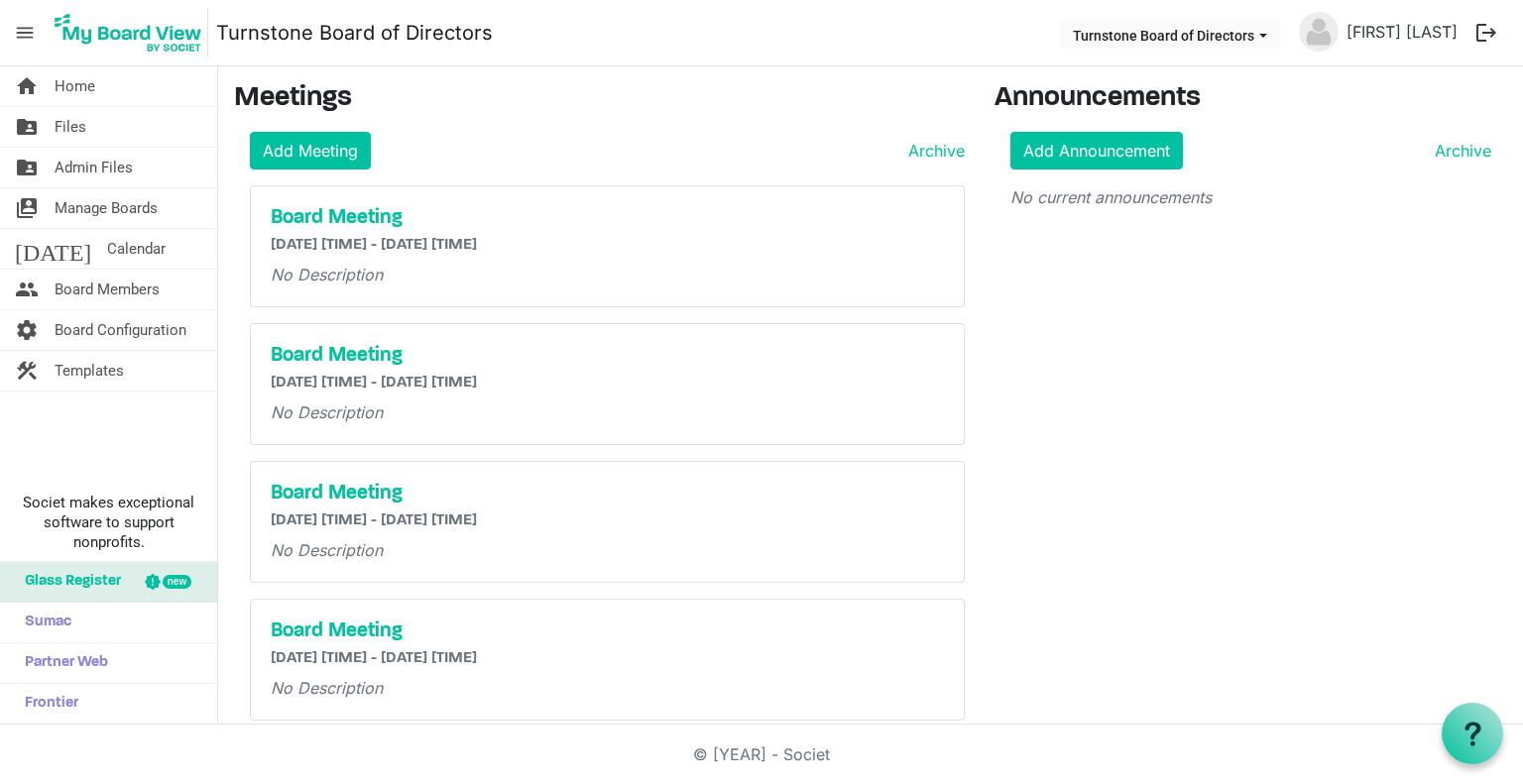 scroll, scrollTop: 0, scrollLeft: 0, axis: both 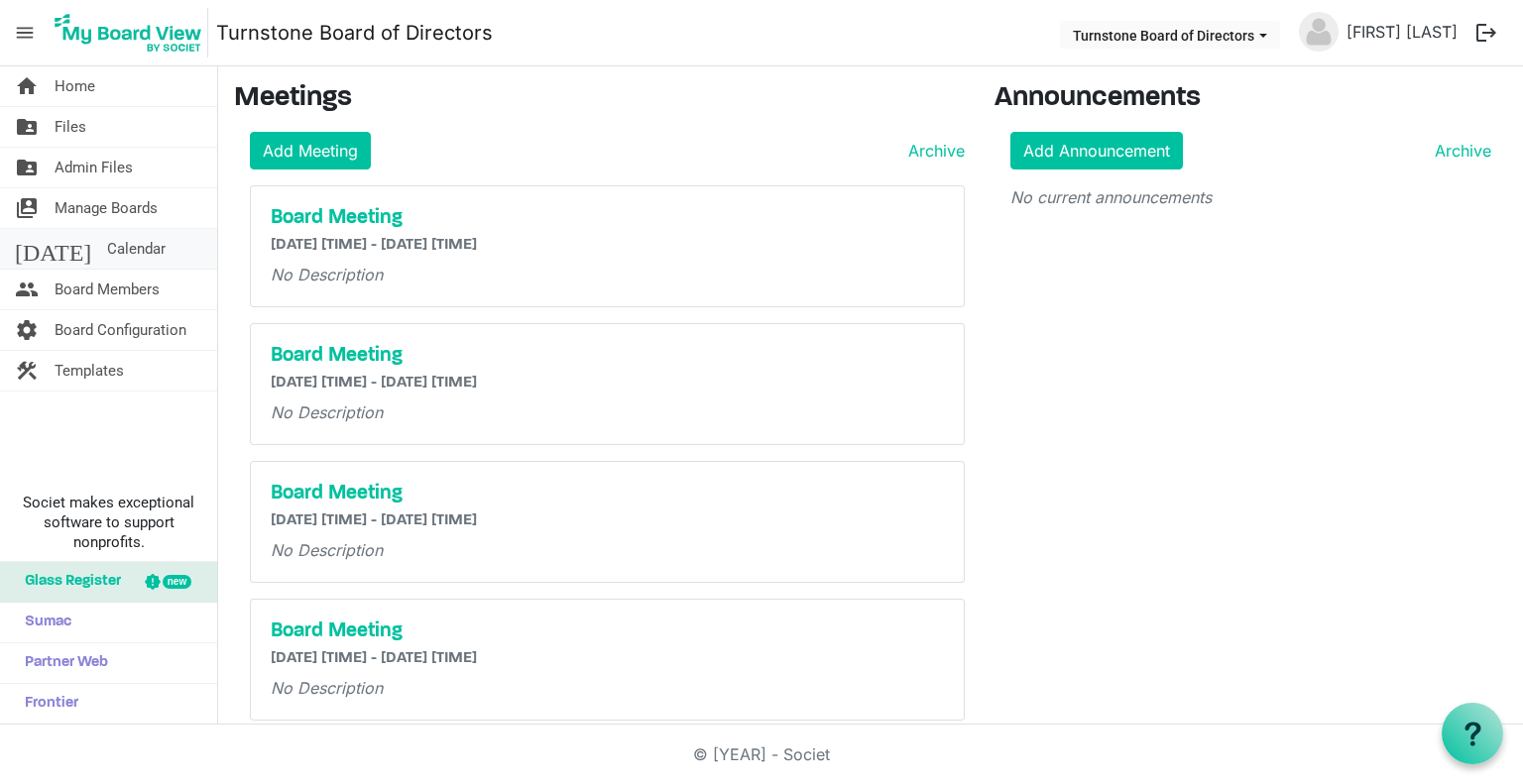 click on "Calendar" at bounding box center [136, 249] 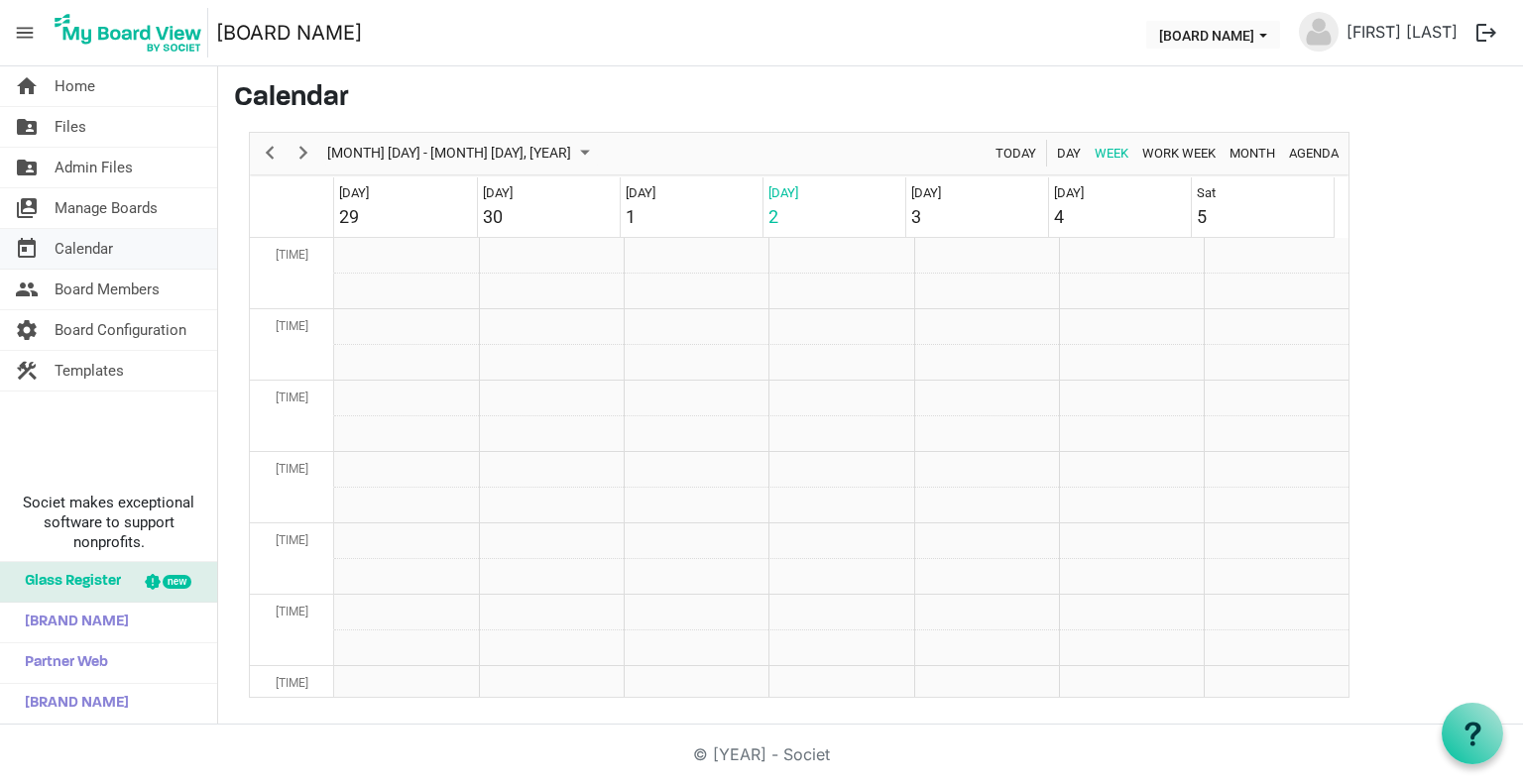 scroll, scrollTop: 0, scrollLeft: 0, axis: both 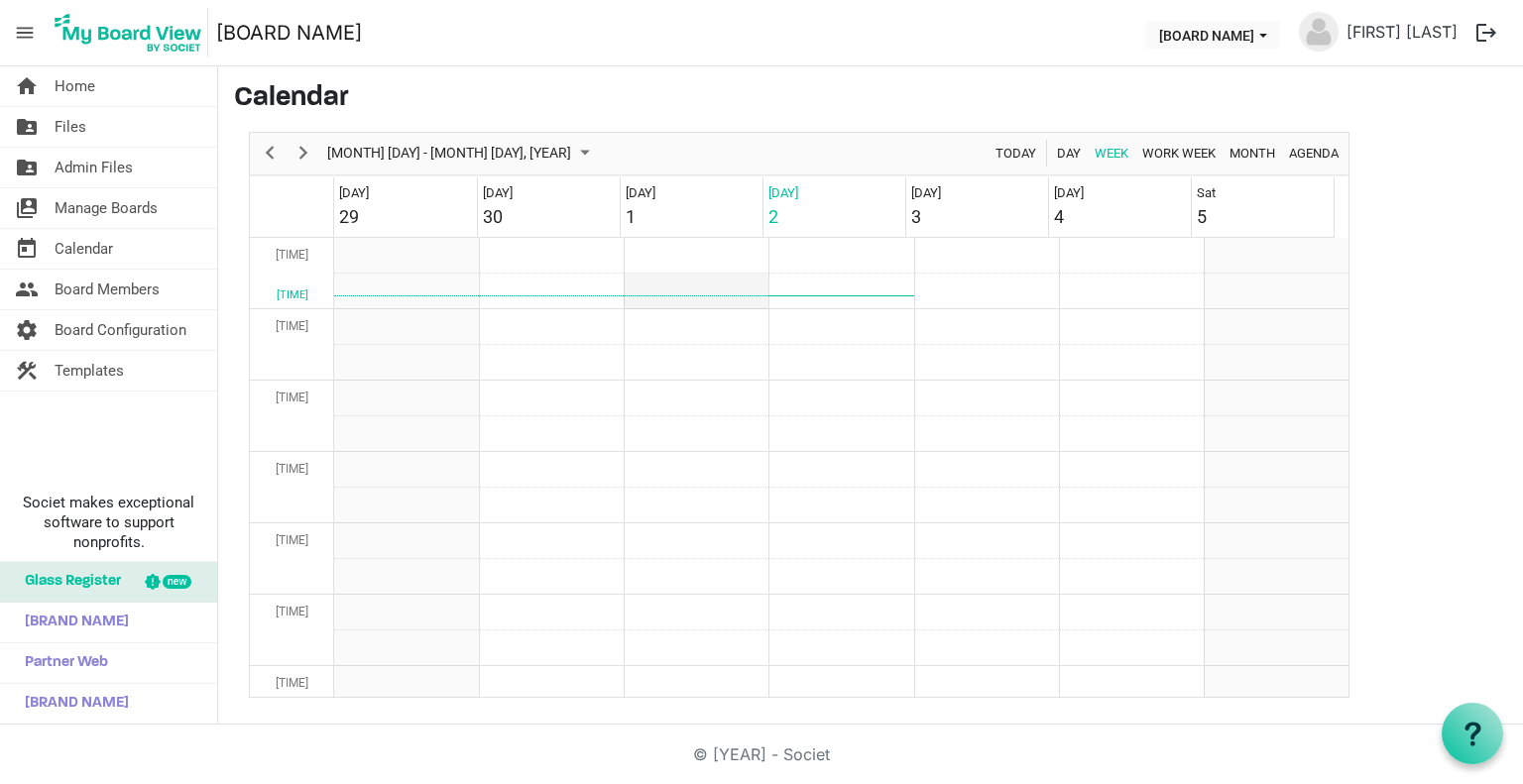 click at bounding box center [696, 256] 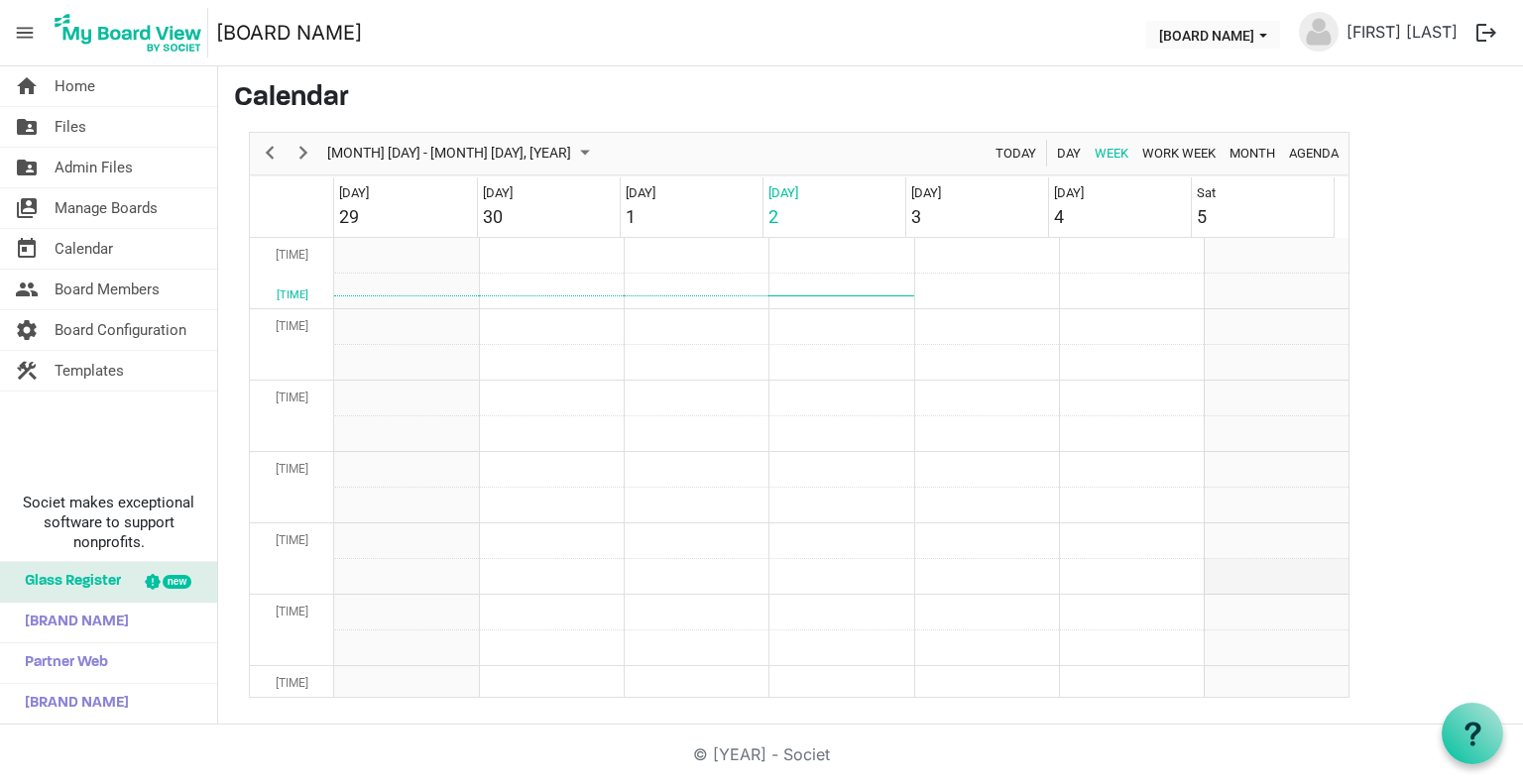 scroll, scrollTop: 816, scrollLeft: 0, axis: vertical 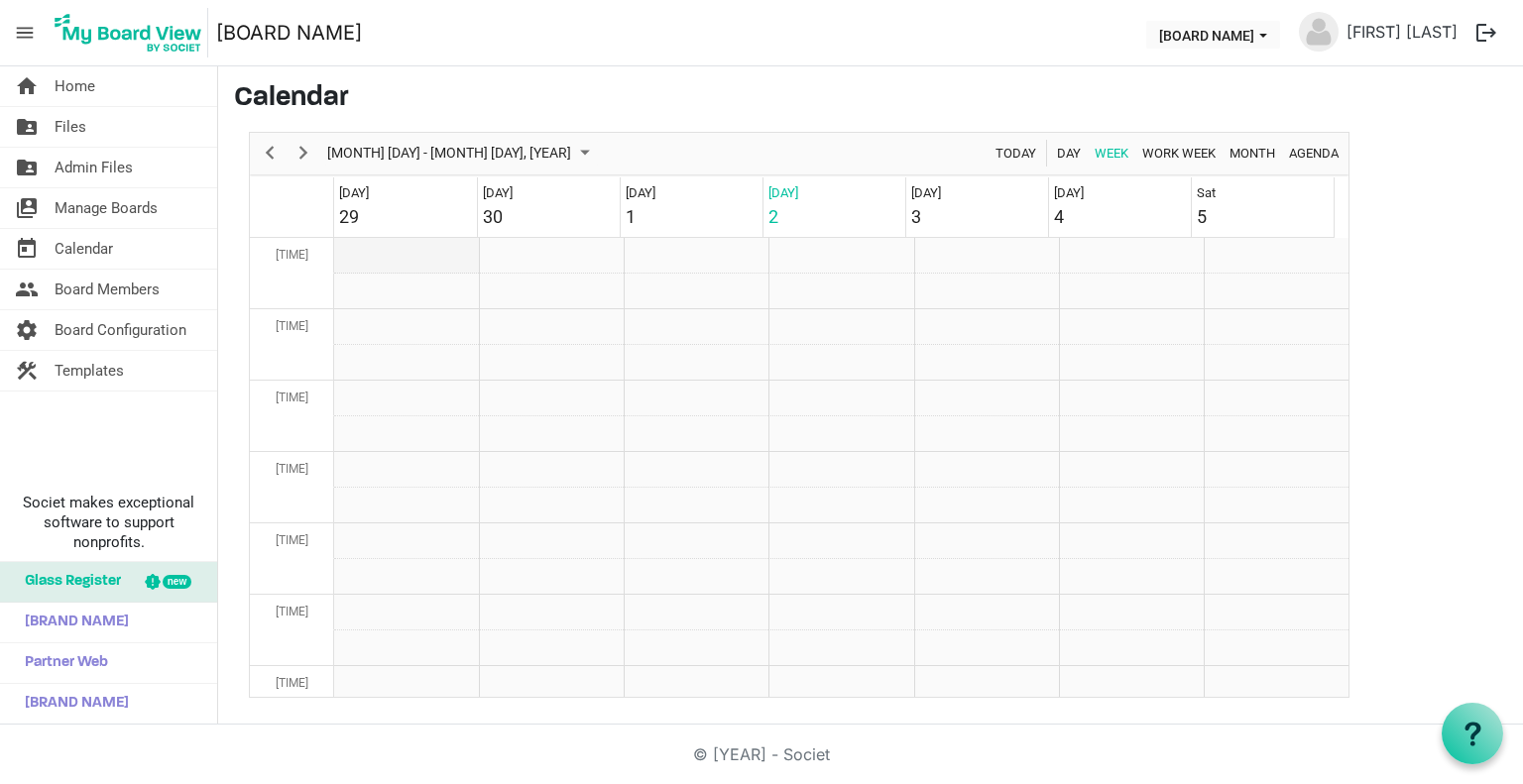 click at bounding box center [407, 256] 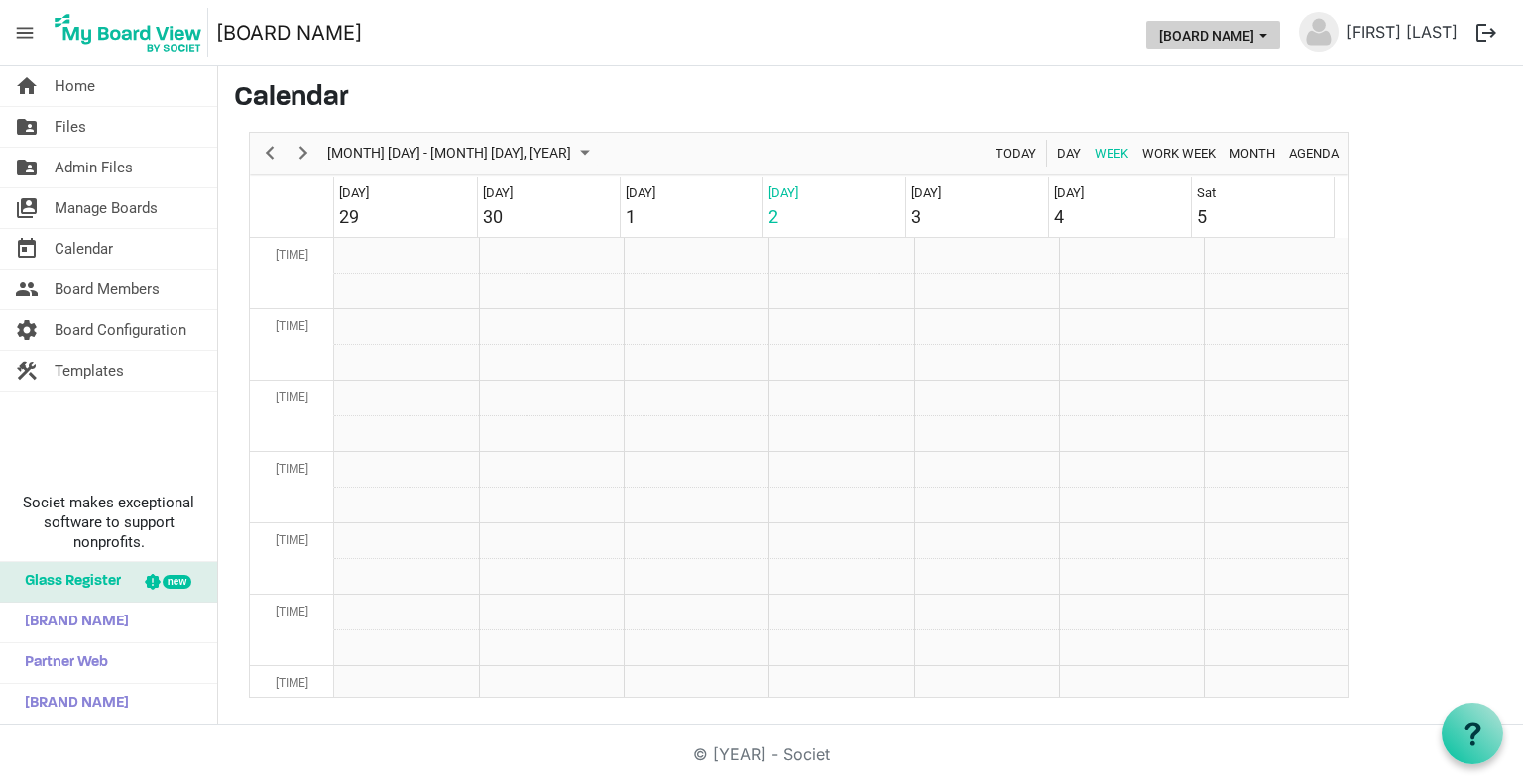 click on "Turnstone Board of Directors" at bounding box center [1213, 35] 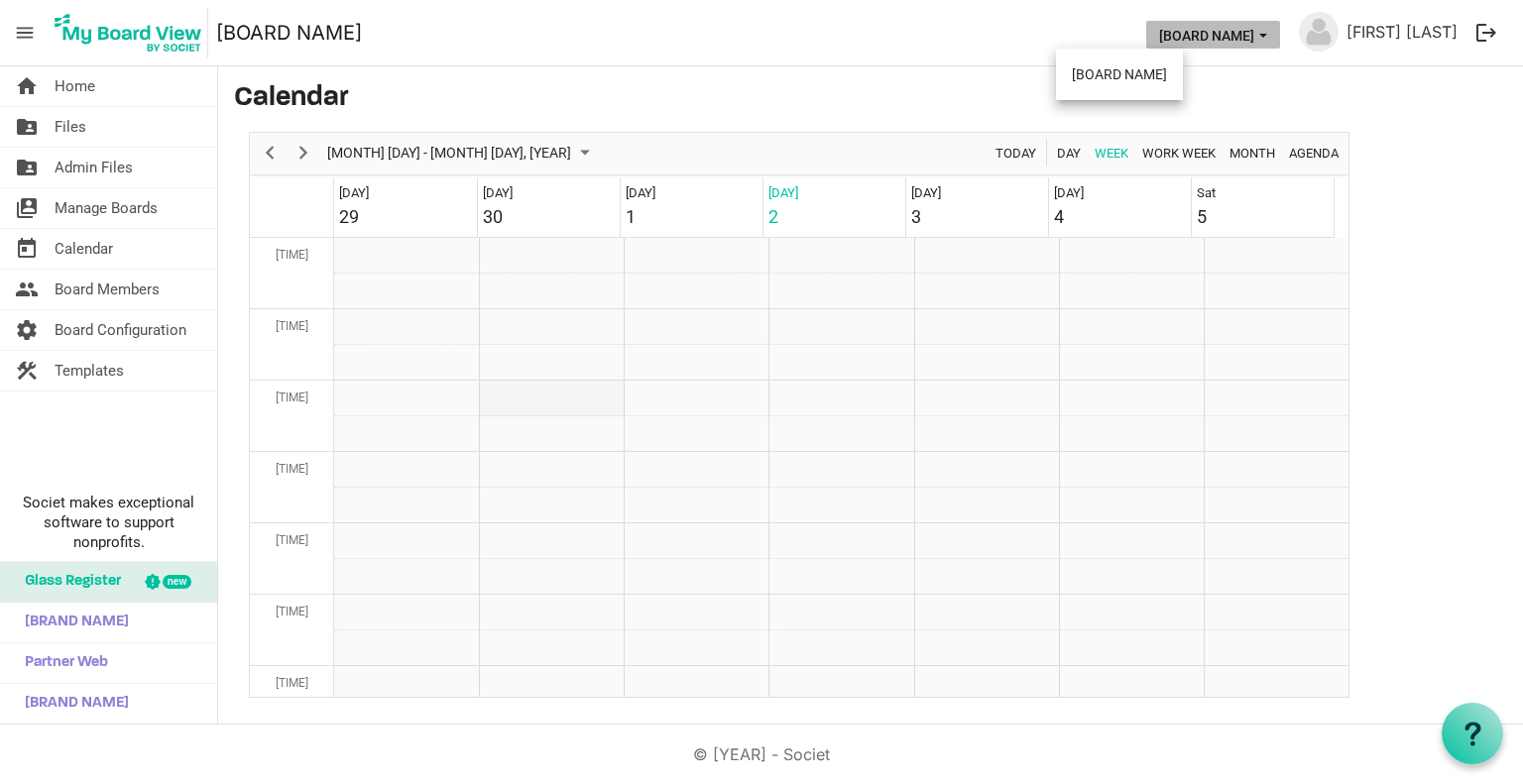 click at bounding box center (551, 256) 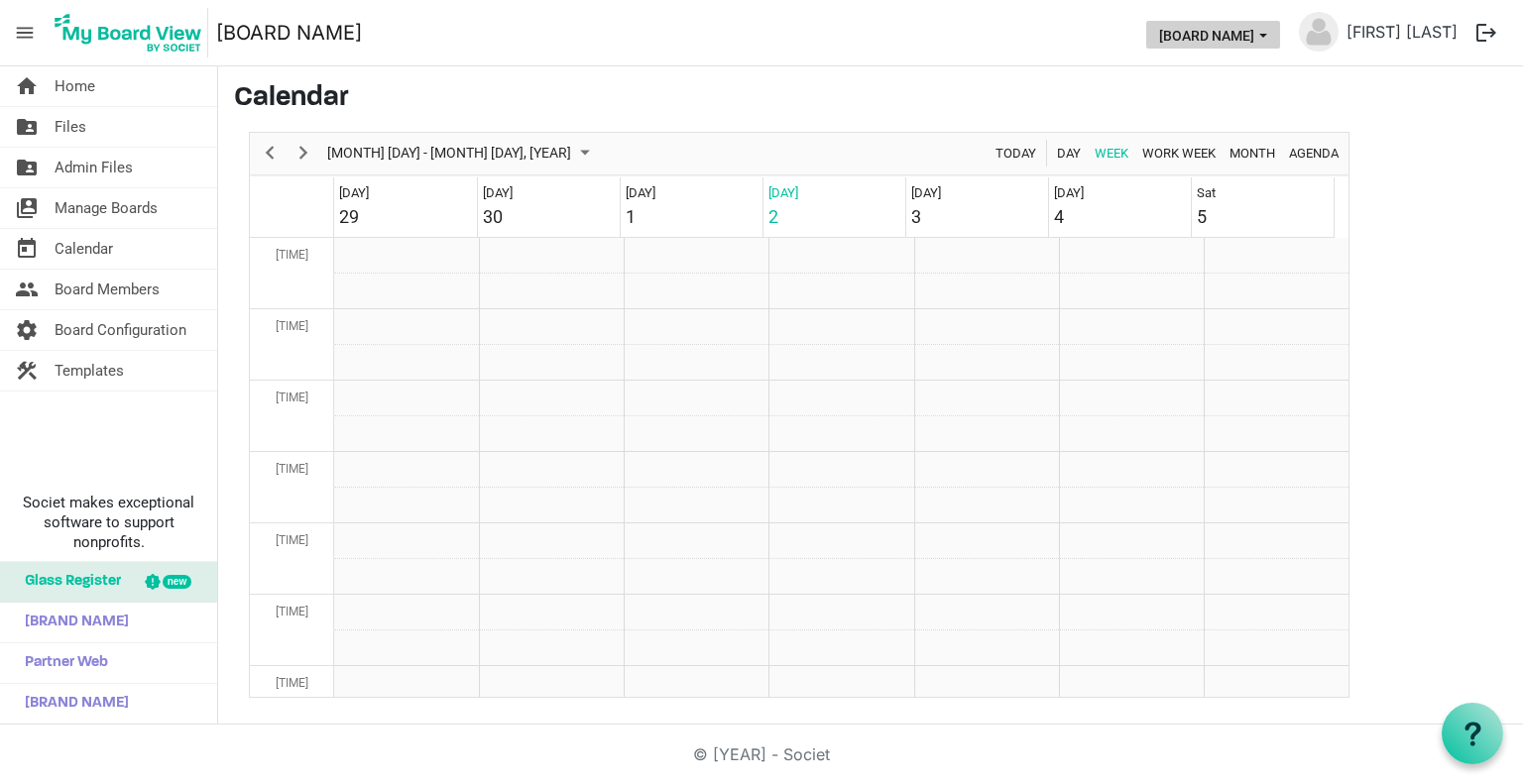 click on "Turnstone Board of Directors" at bounding box center (1213, 35) 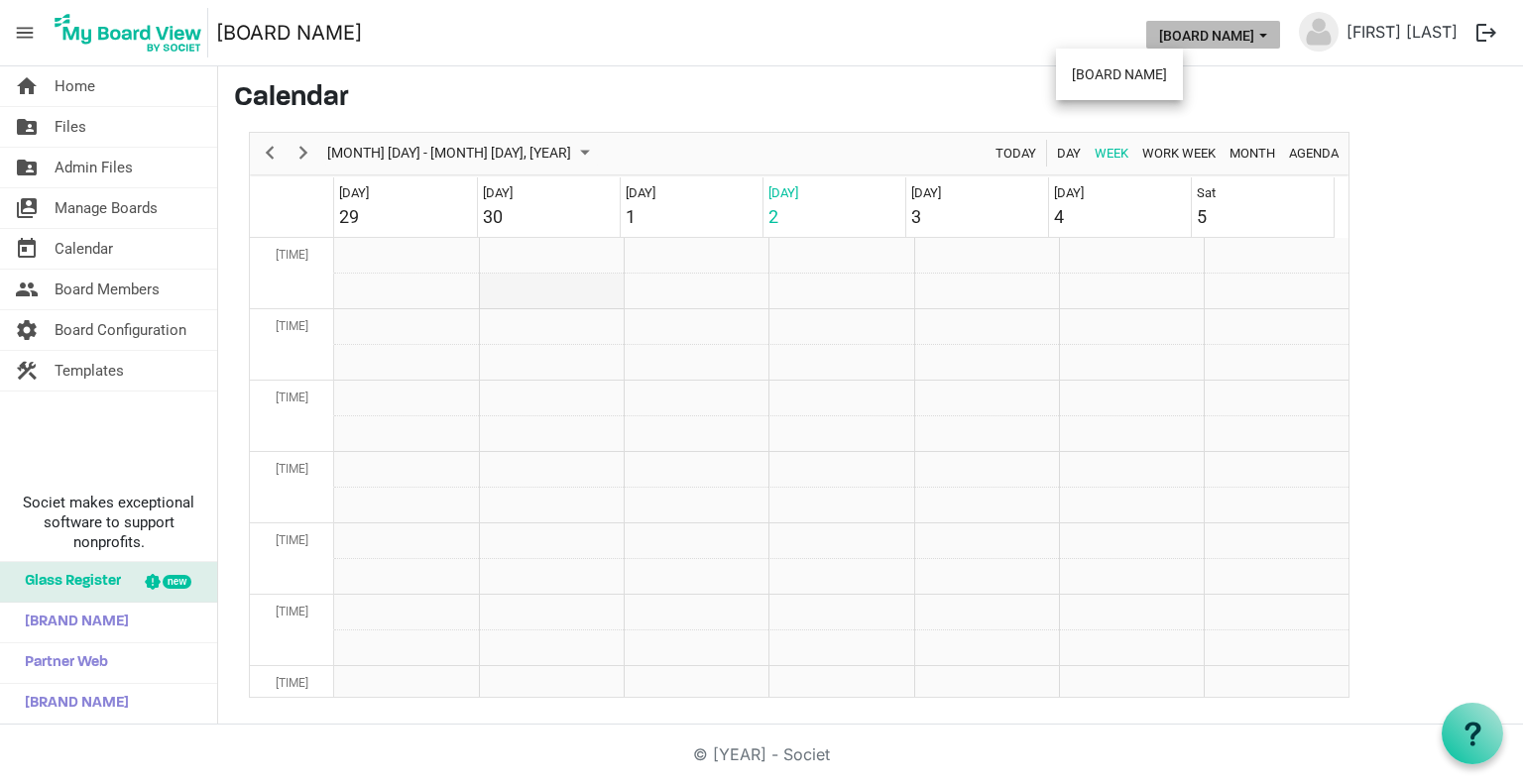 click at bounding box center (551, 256) 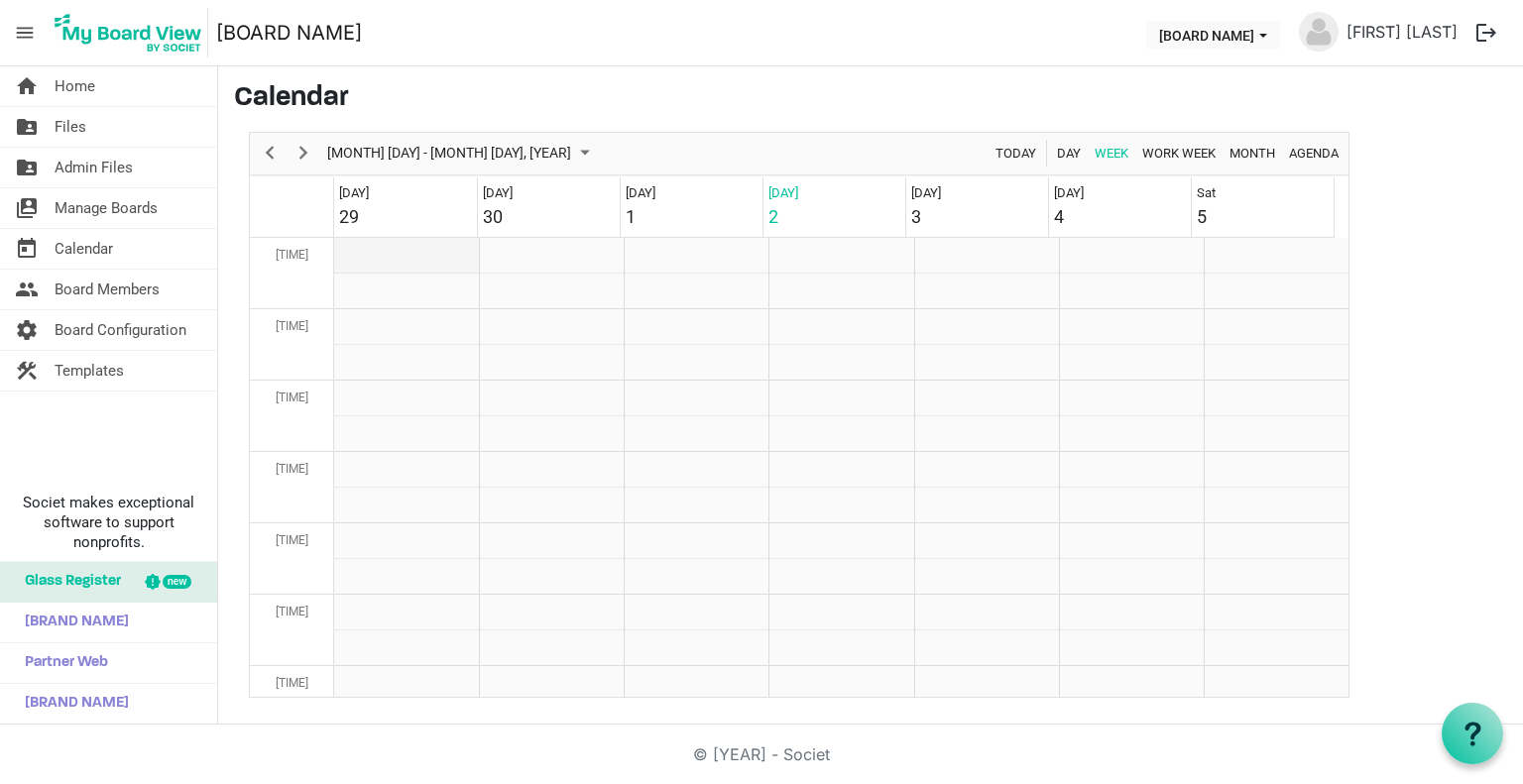 click at bounding box center [407, 256] 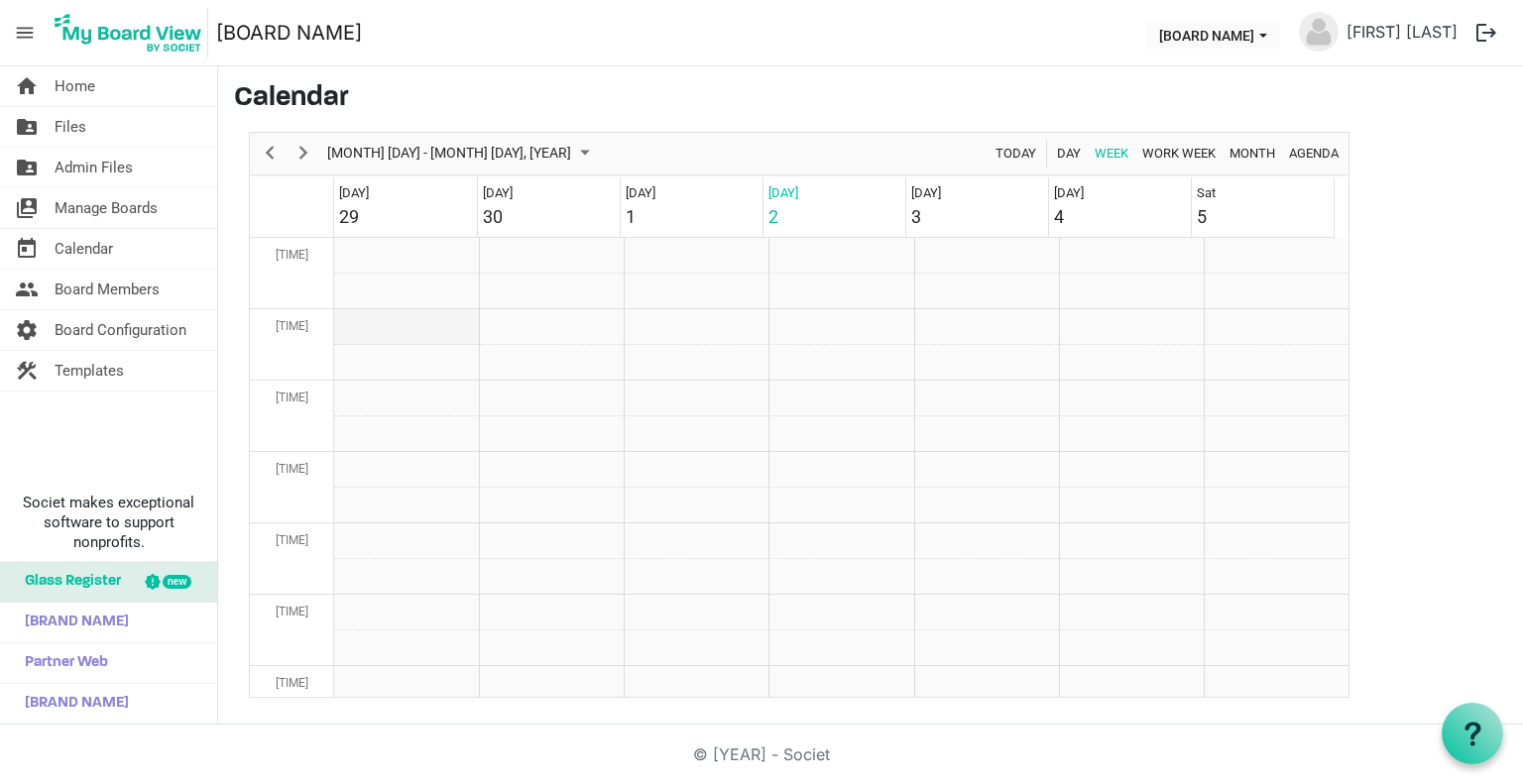 drag, startPoint x: 460, startPoint y: 325, endPoint x: 410, endPoint y: 328, distance: 50.08992 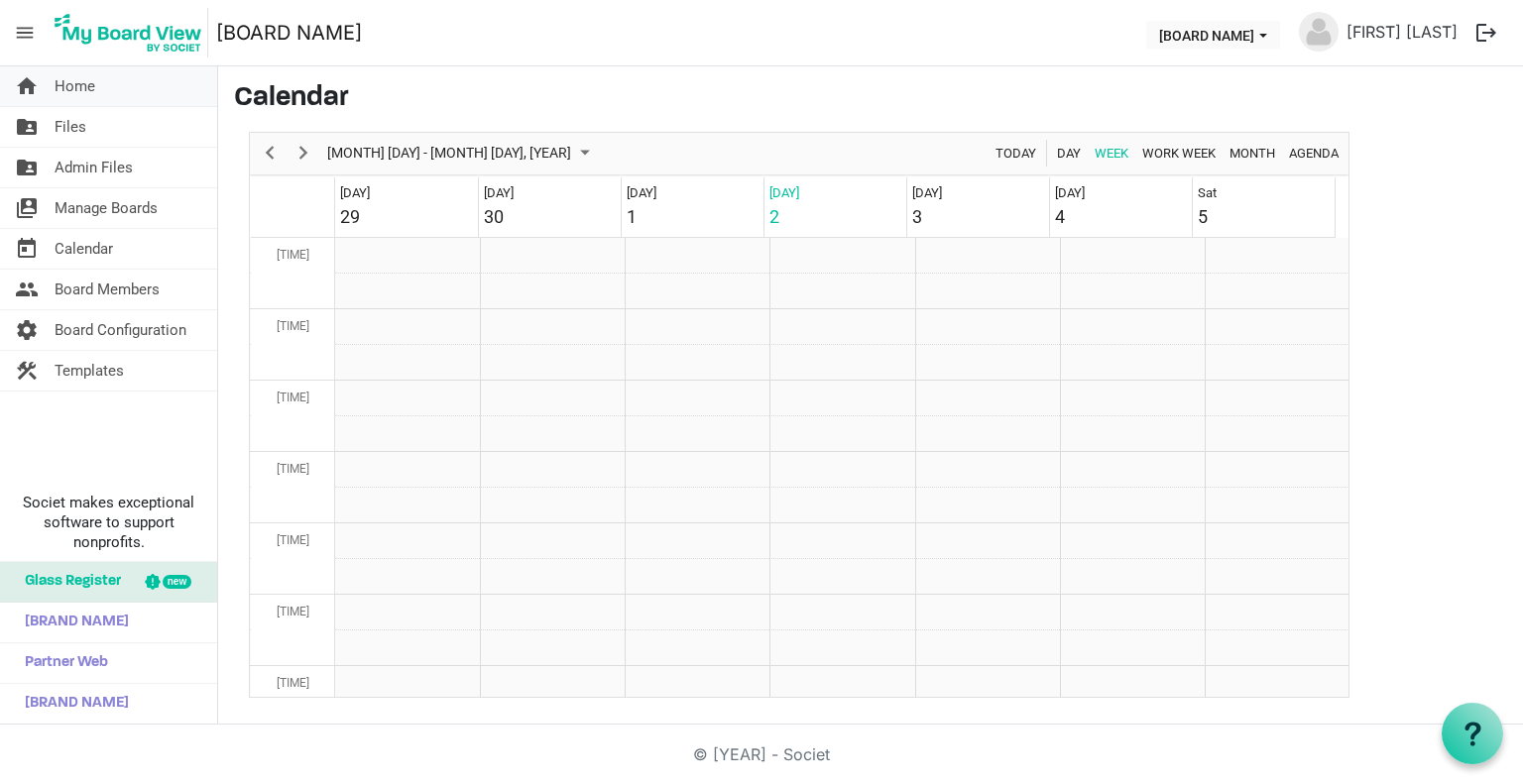 click on "home
Home" at bounding box center [108, 86] 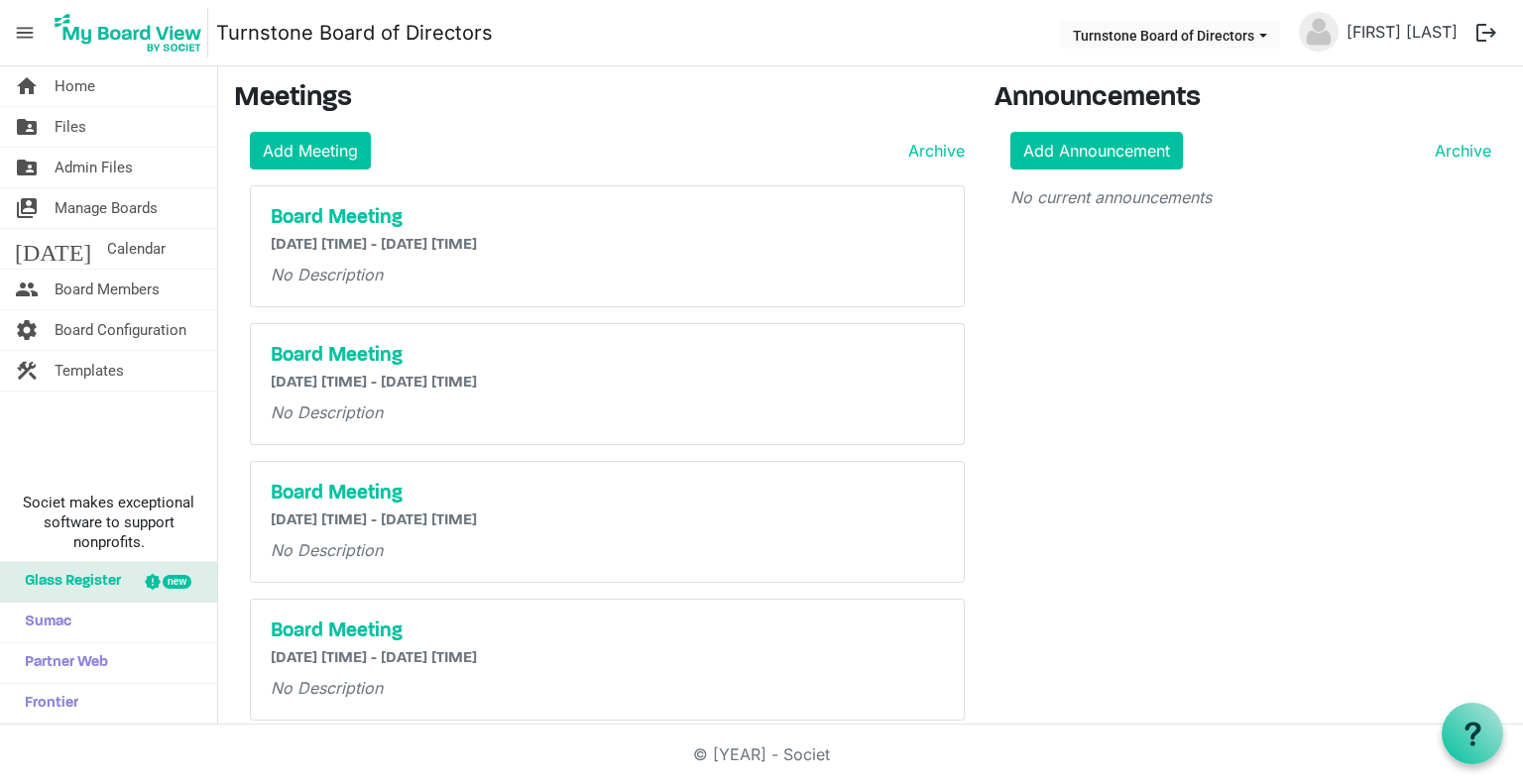 scroll, scrollTop: 0, scrollLeft: 0, axis: both 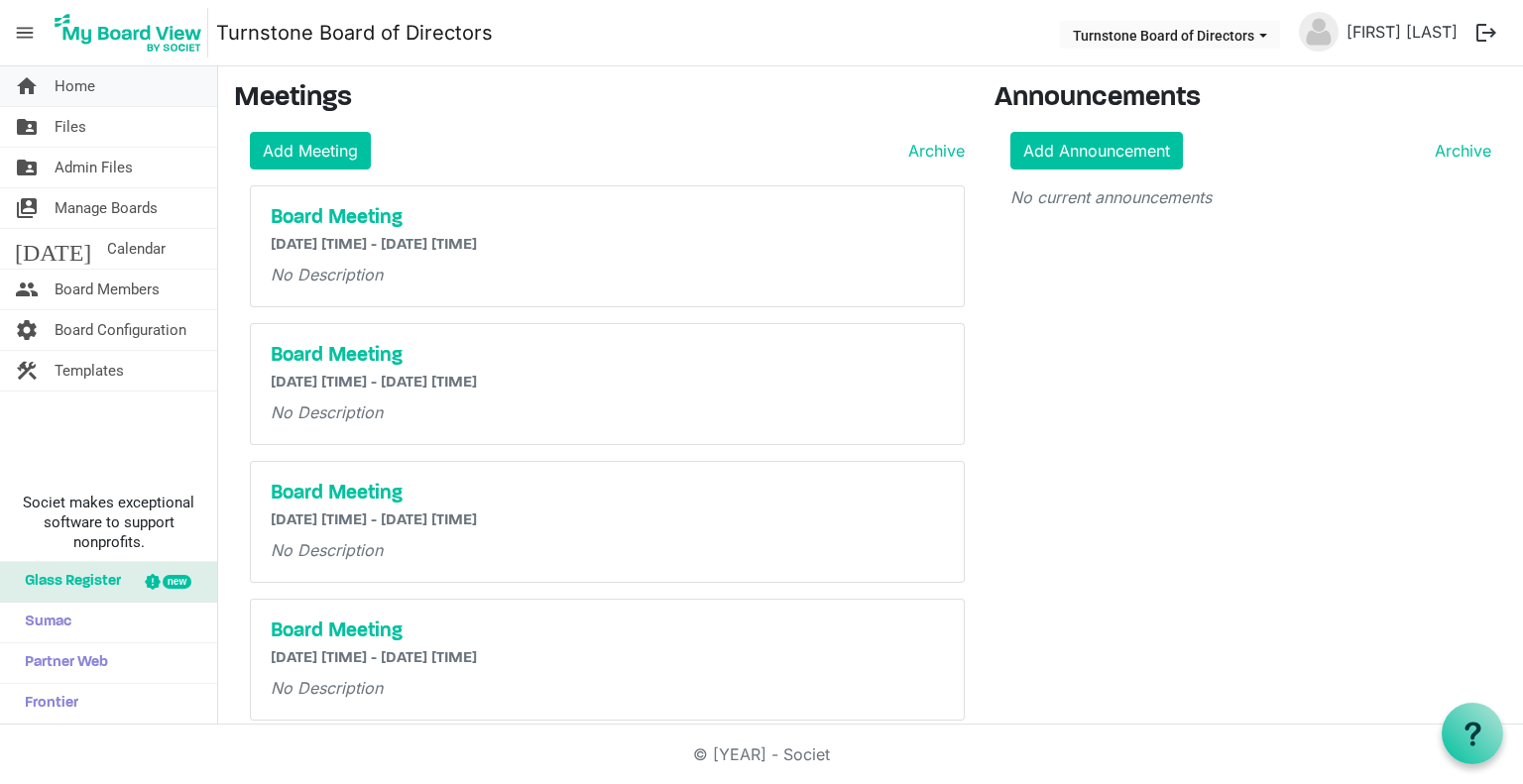 click on "Home" at bounding box center [74, 86] 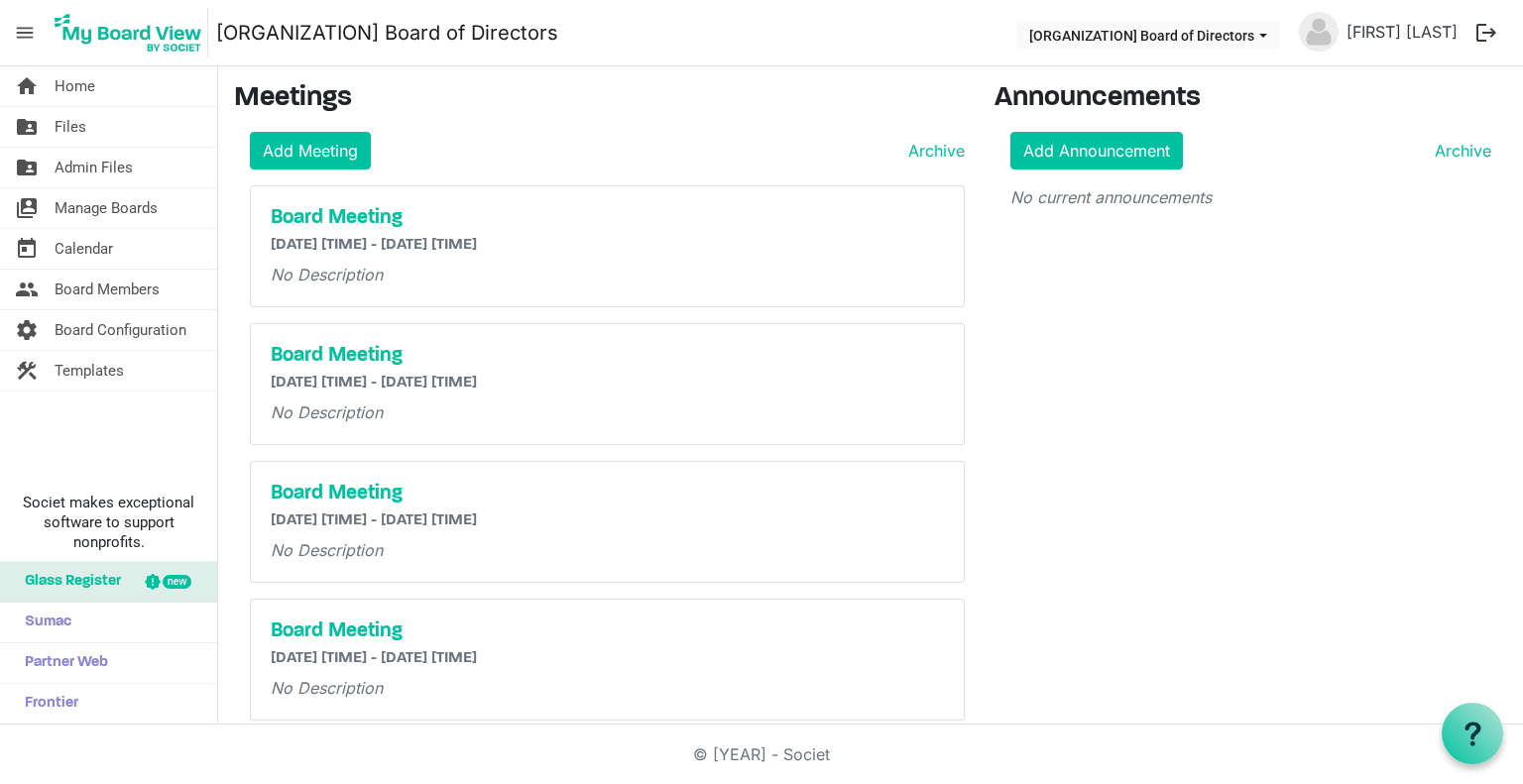 scroll, scrollTop: 0, scrollLeft: 0, axis: both 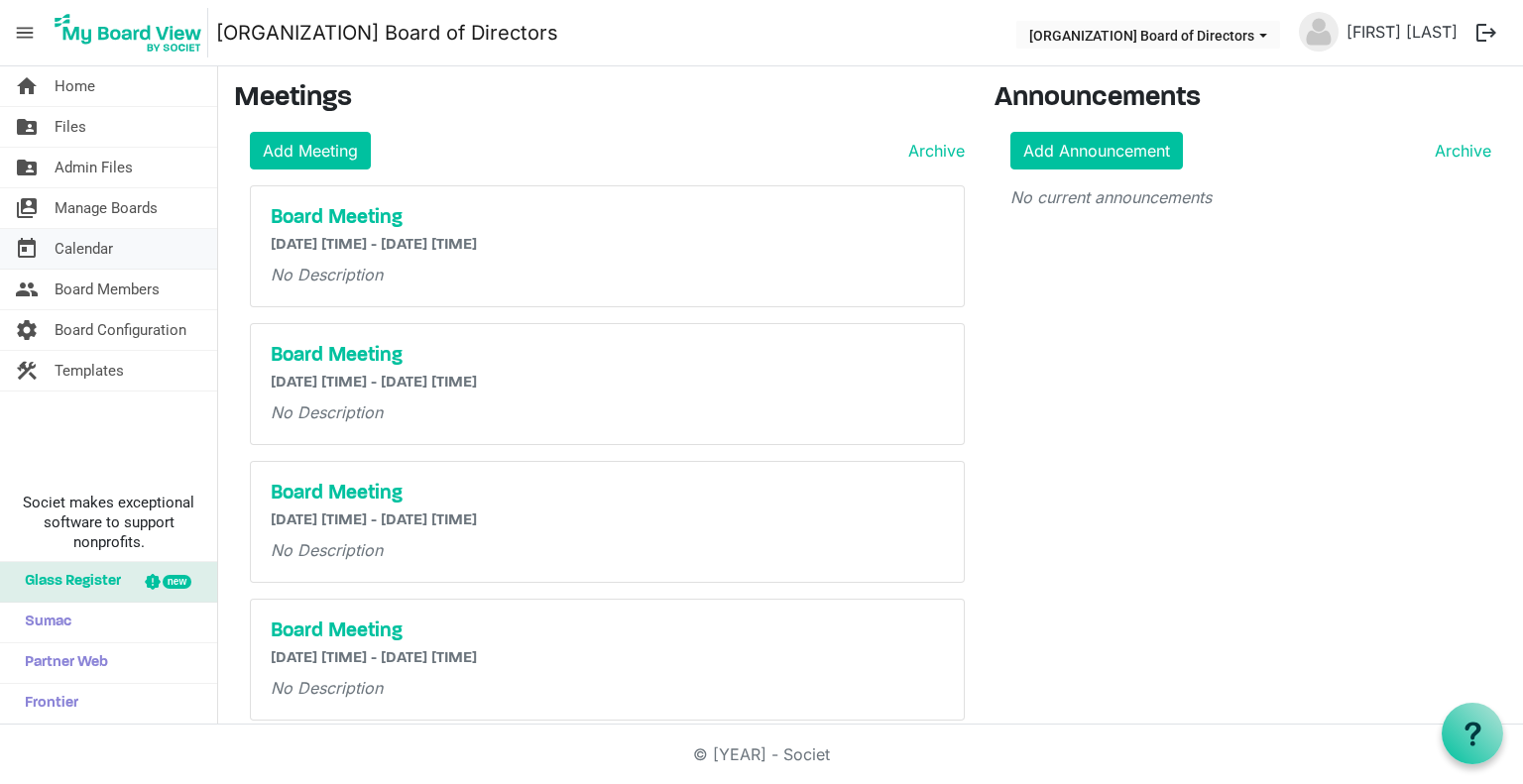 click on "Calendar" at bounding box center [83, 249] 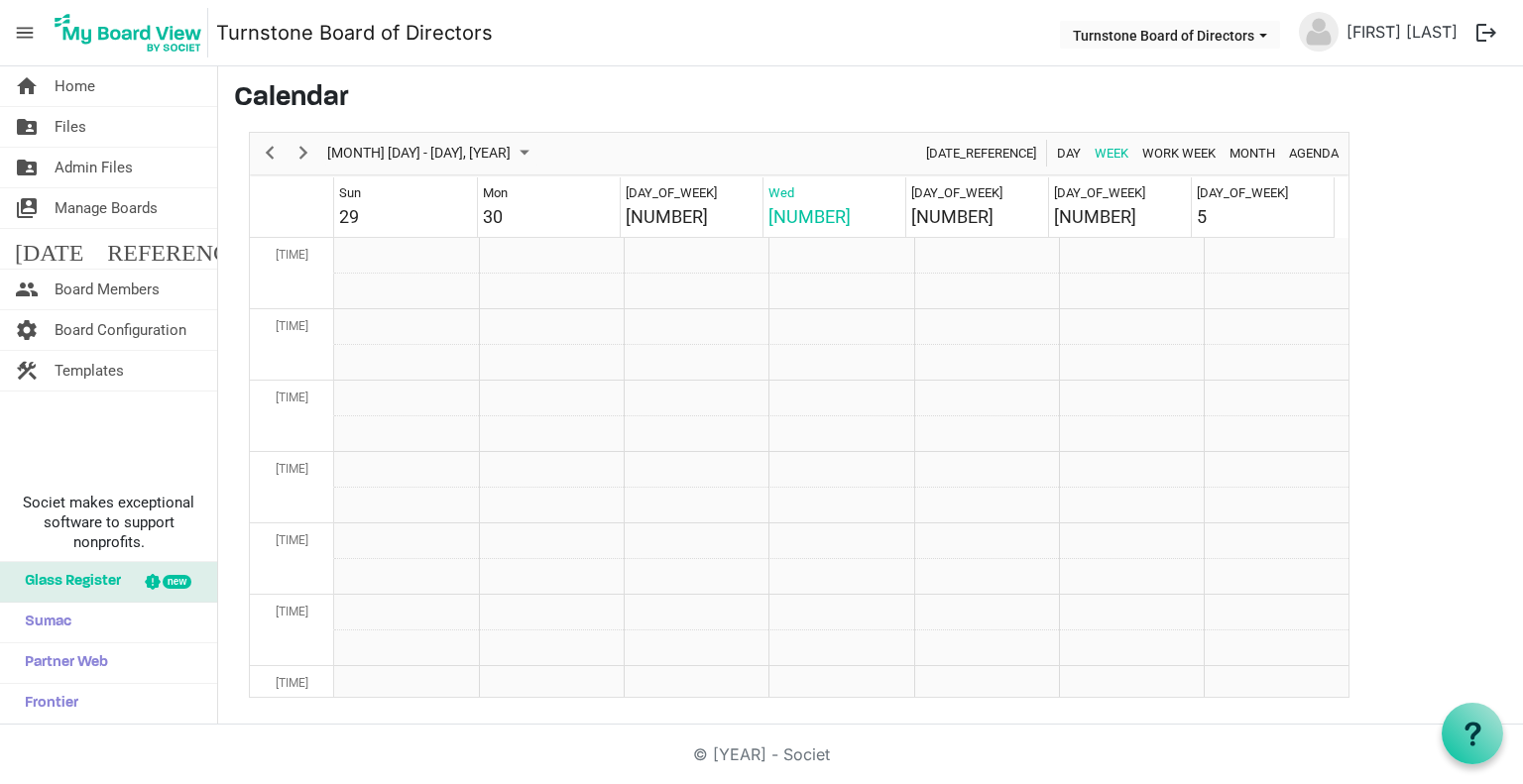 scroll, scrollTop: 0, scrollLeft: 0, axis: both 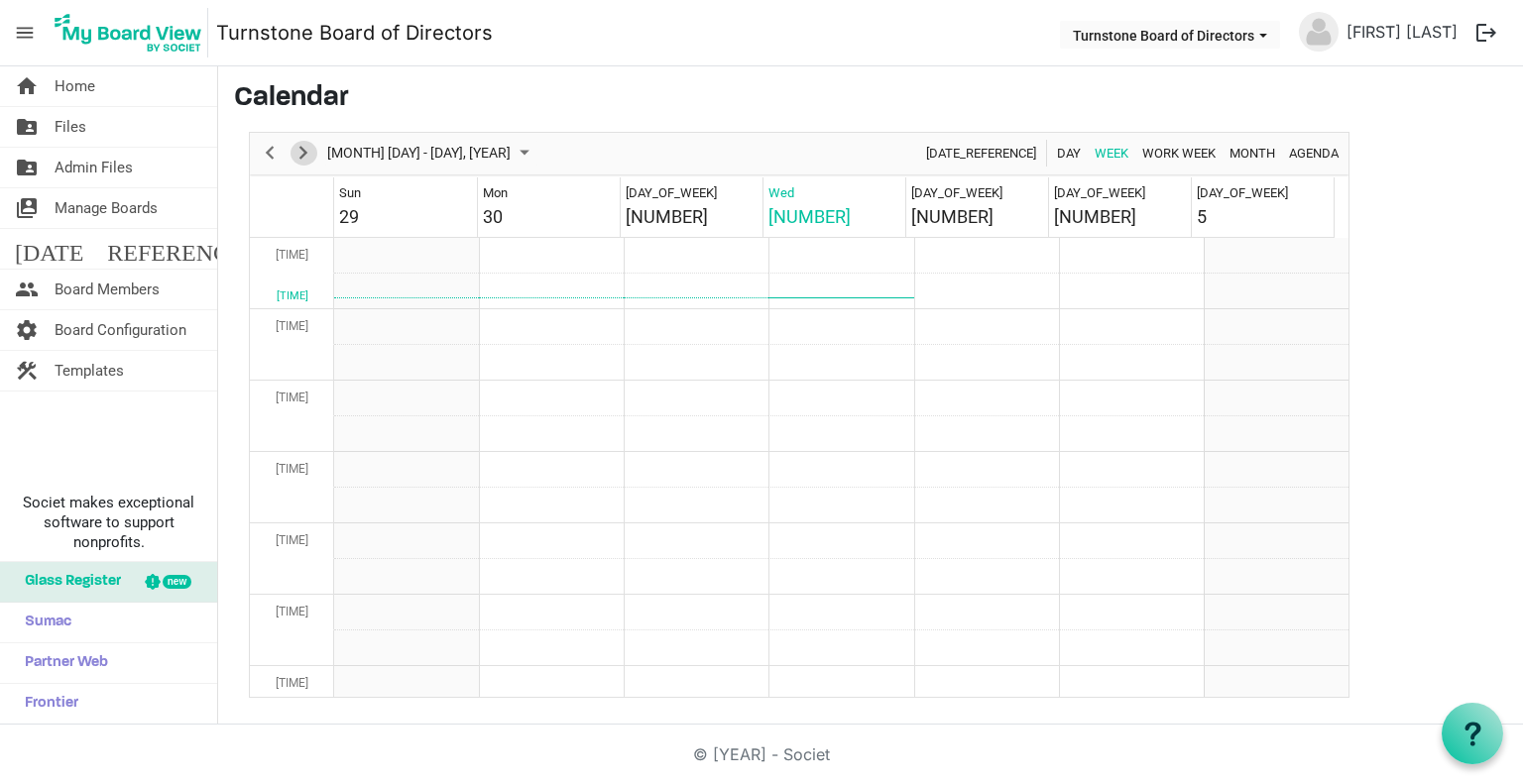 click at bounding box center [303, 153] 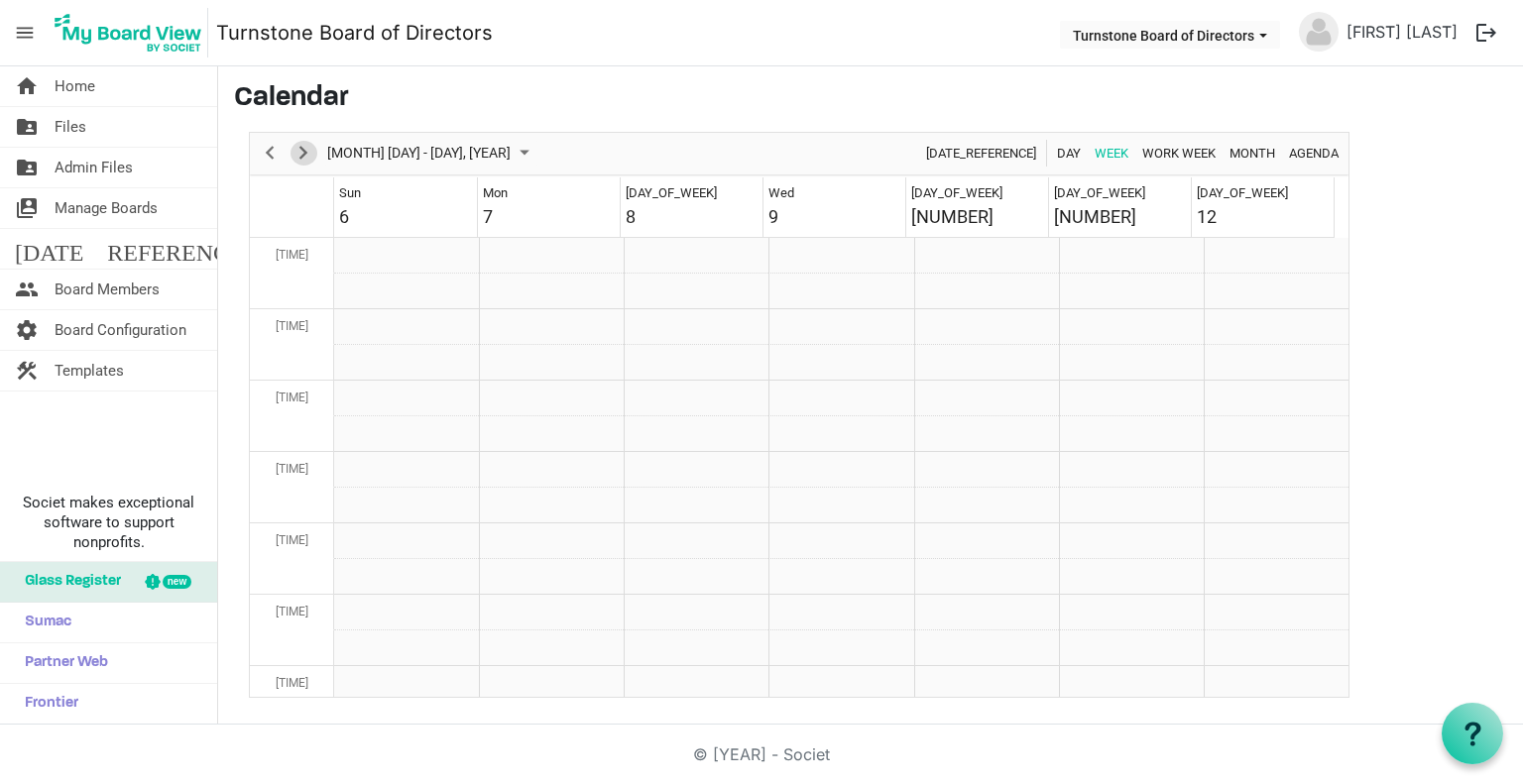 scroll, scrollTop: 642, scrollLeft: 0, axis: vertical 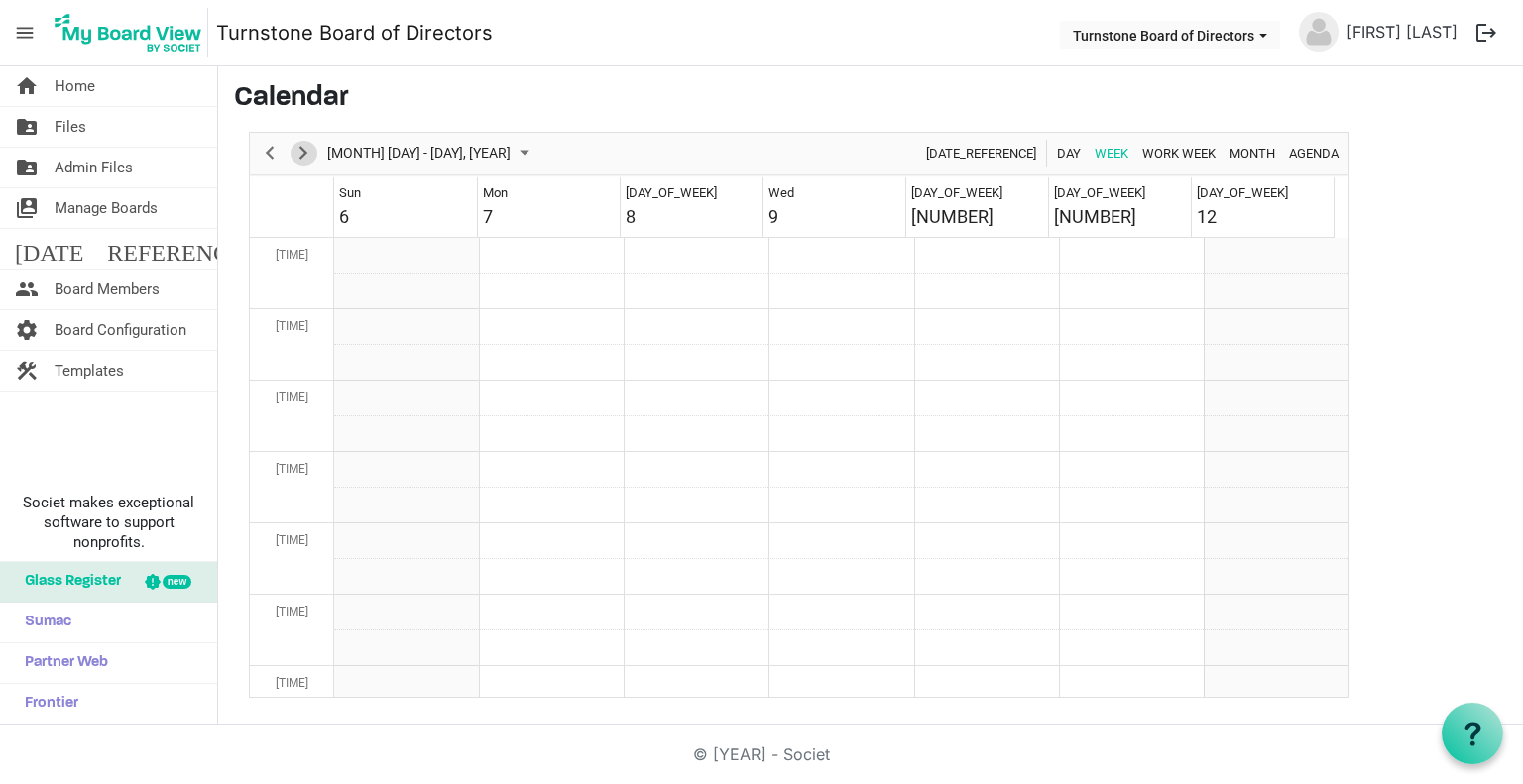 click at bounding box center (303, 153) 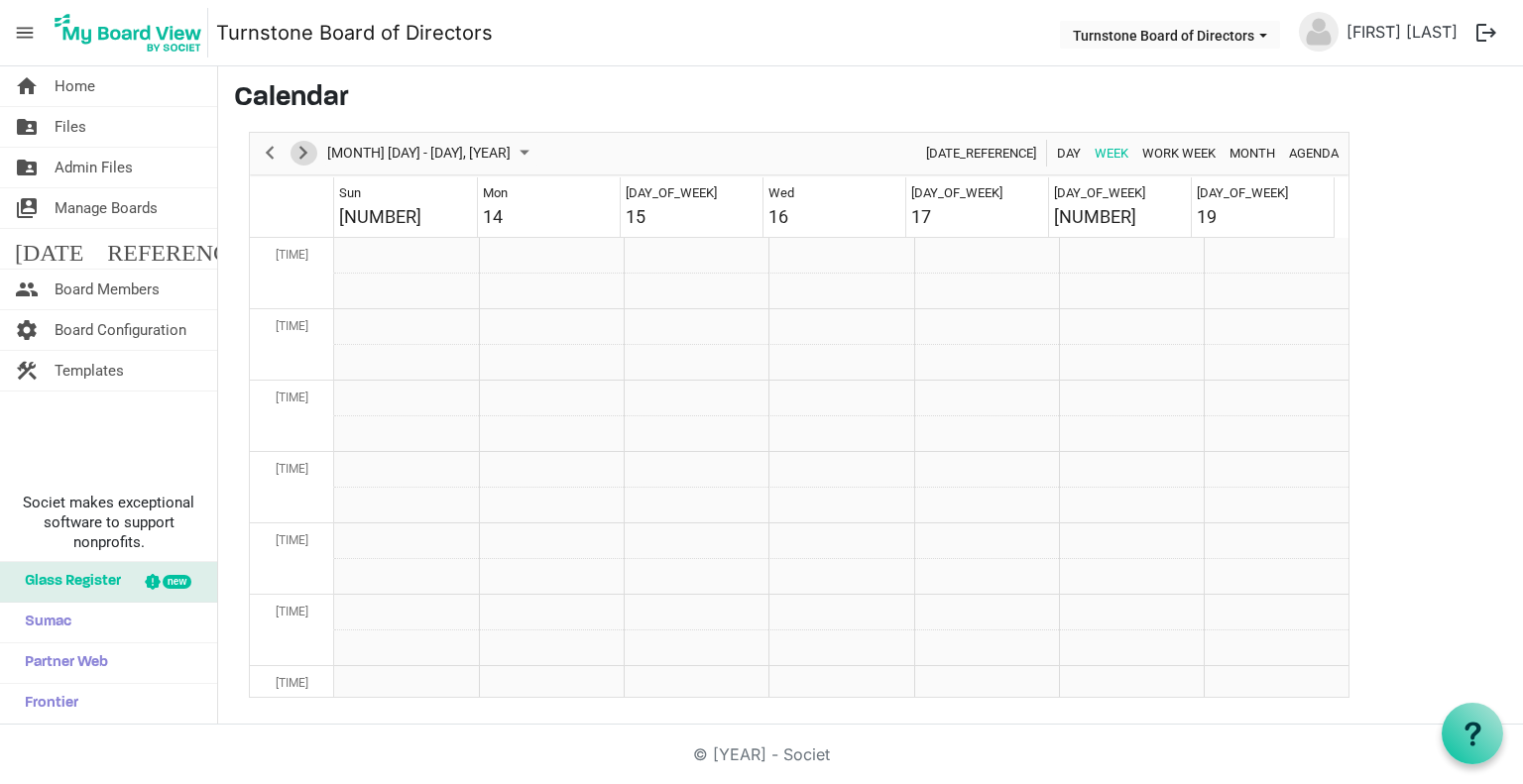 click at bounding box center [303, 153] 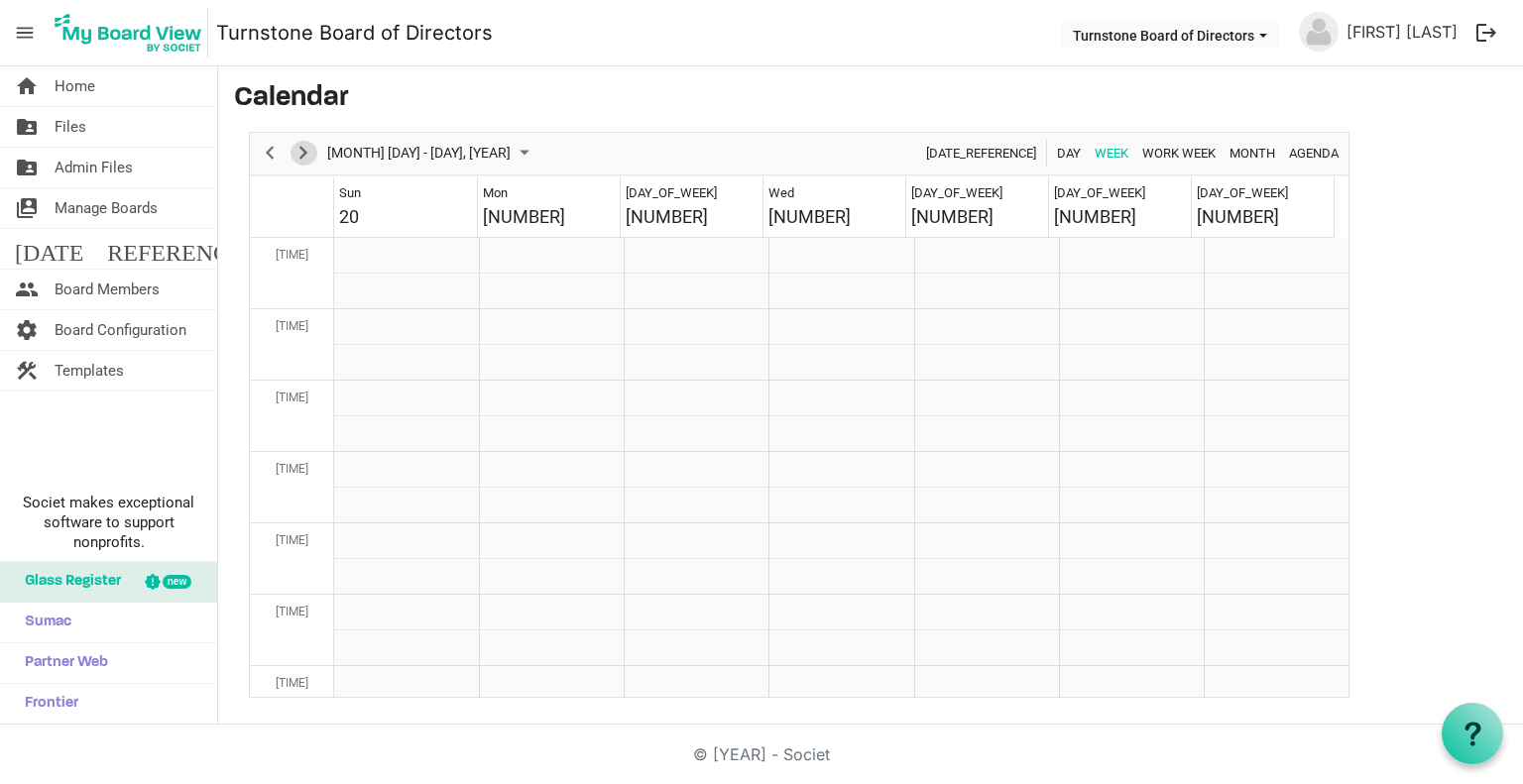 click at bounding box center [303, 153] 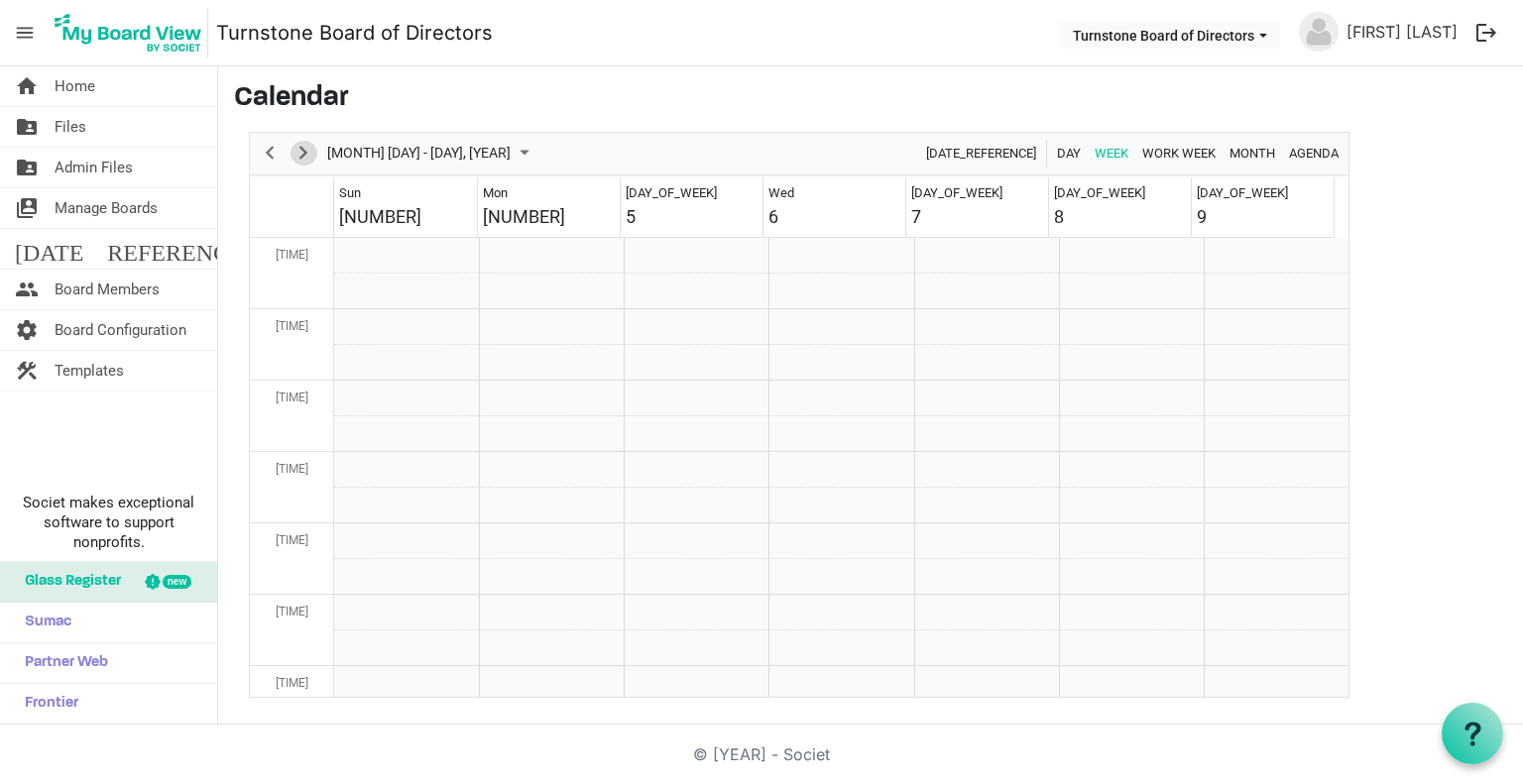 scroll, scrollTop: 642, scrollLeft: 0, axis: vertical 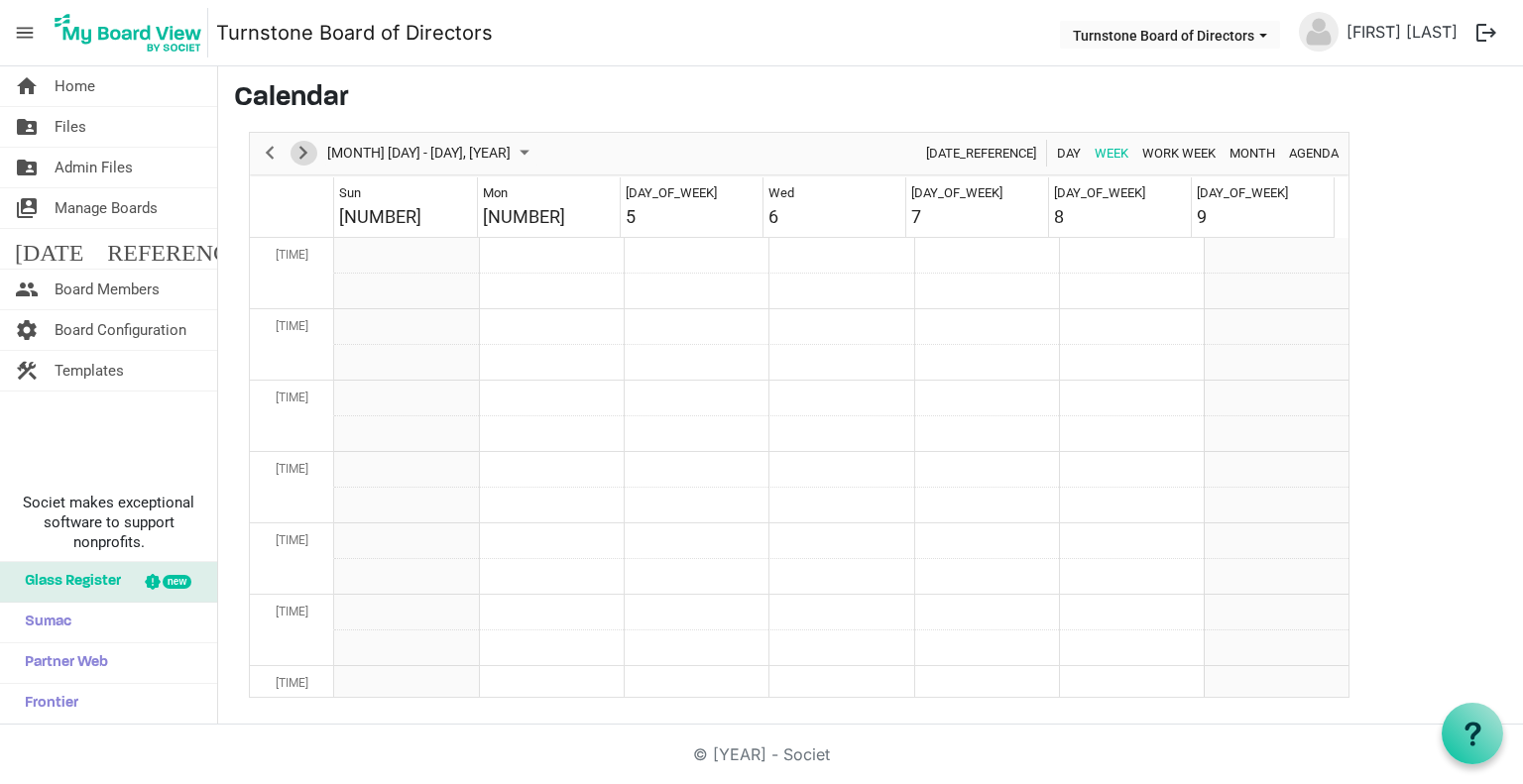 click at bounding box center [303, 153] 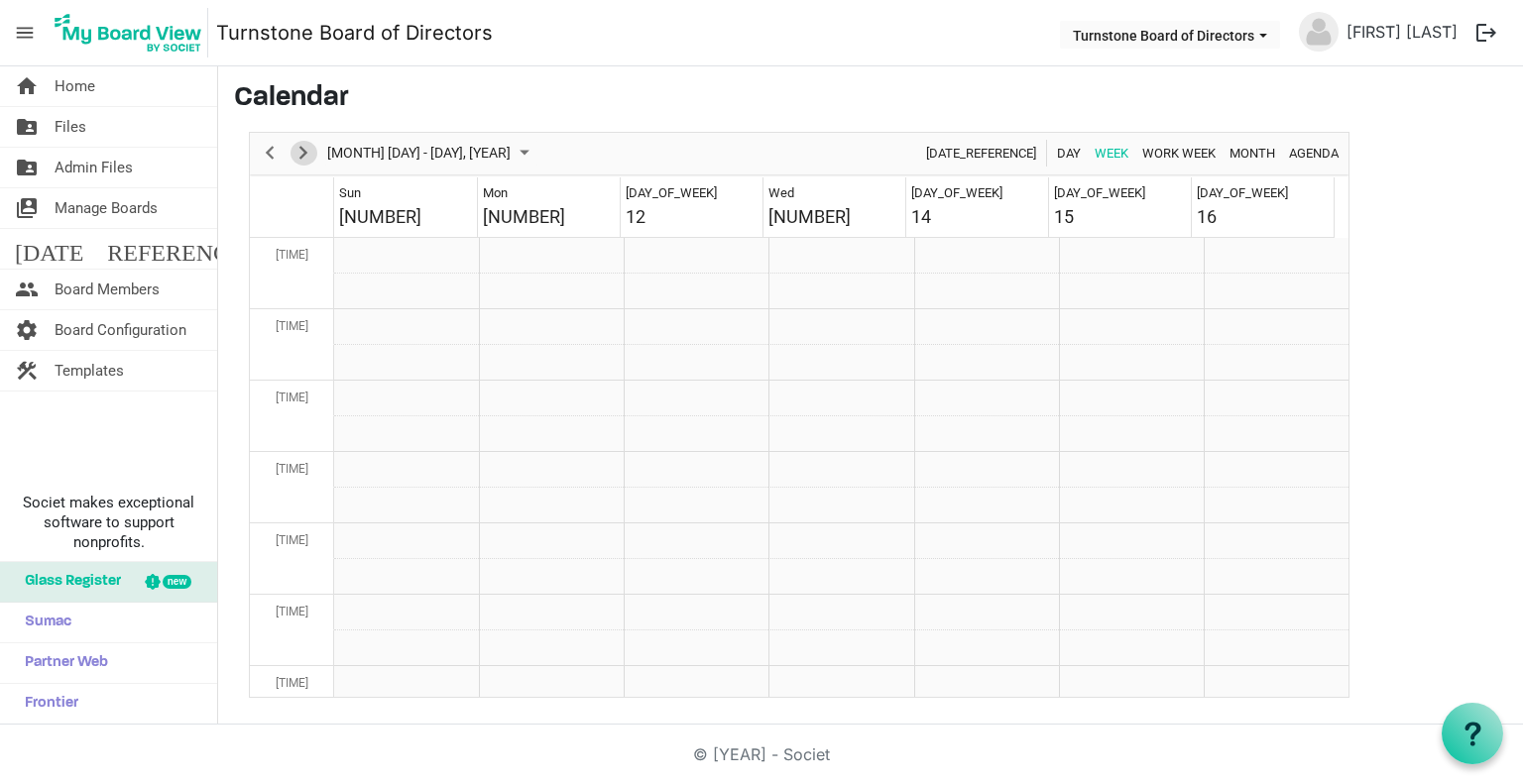 scroll, scrollTop: 642, scrollLeft: 0, axis: vertical 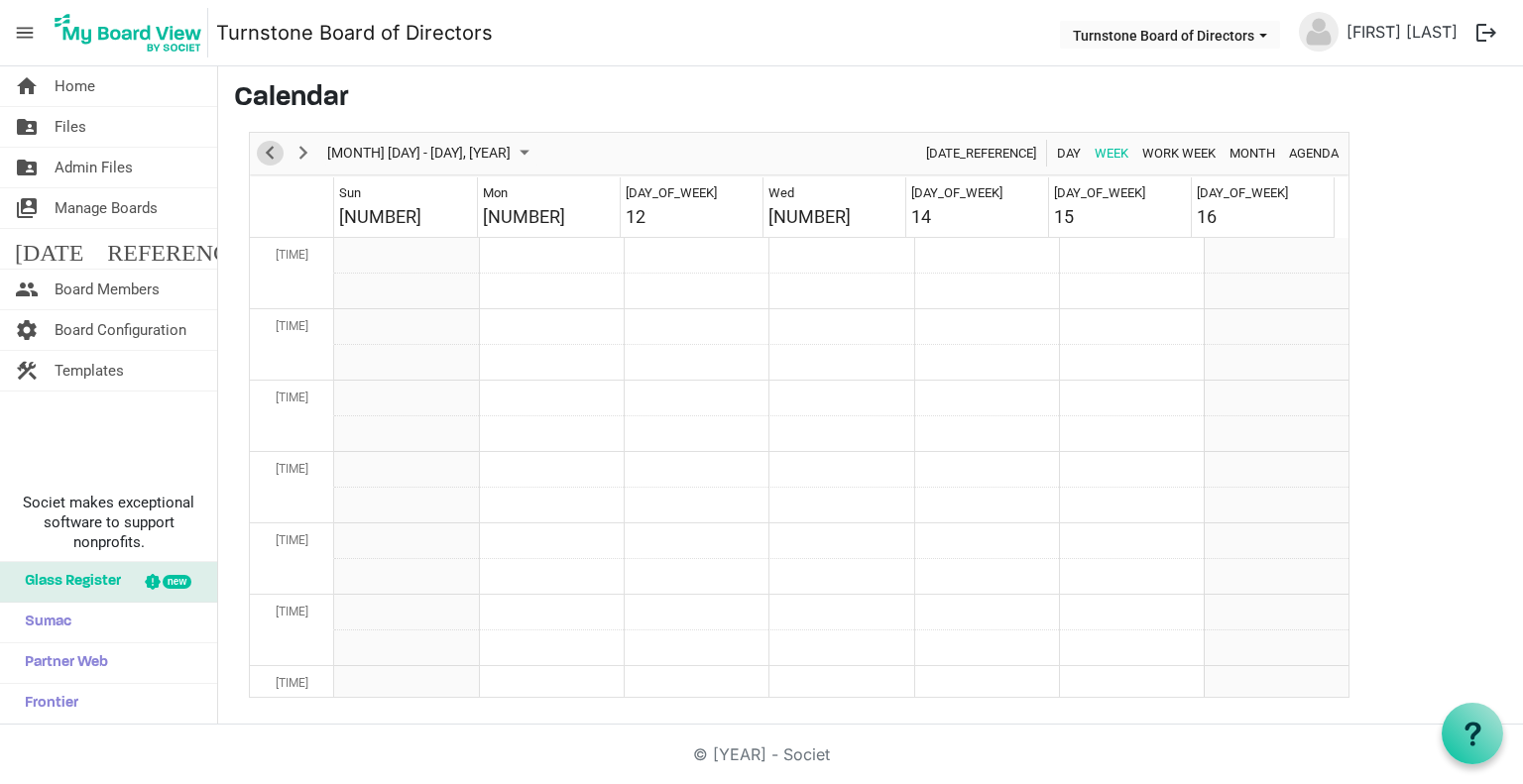 click at bounding box center (270, 153) 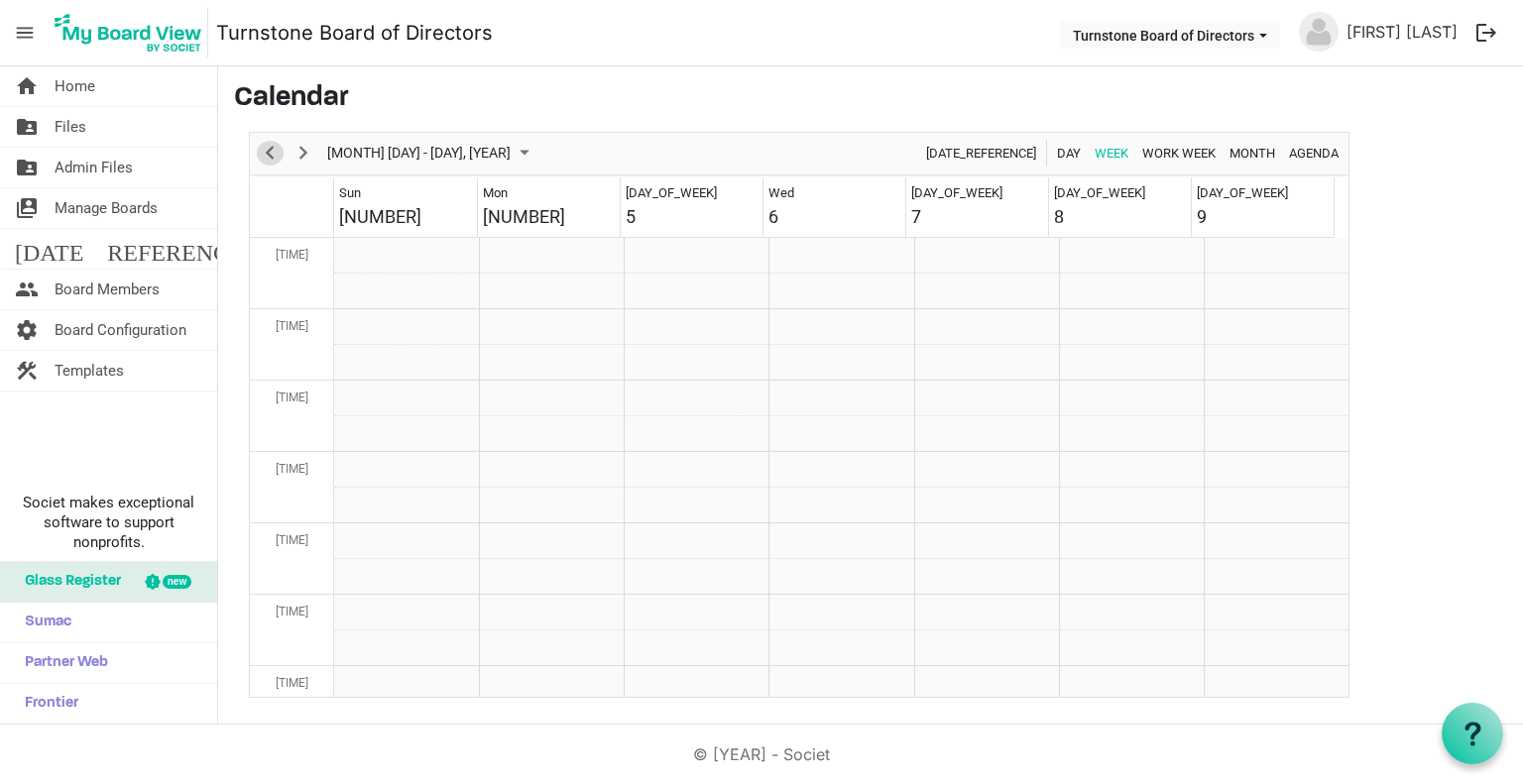 scroll, scrollTop: 642, scrollLeft: 0, axis: vertical 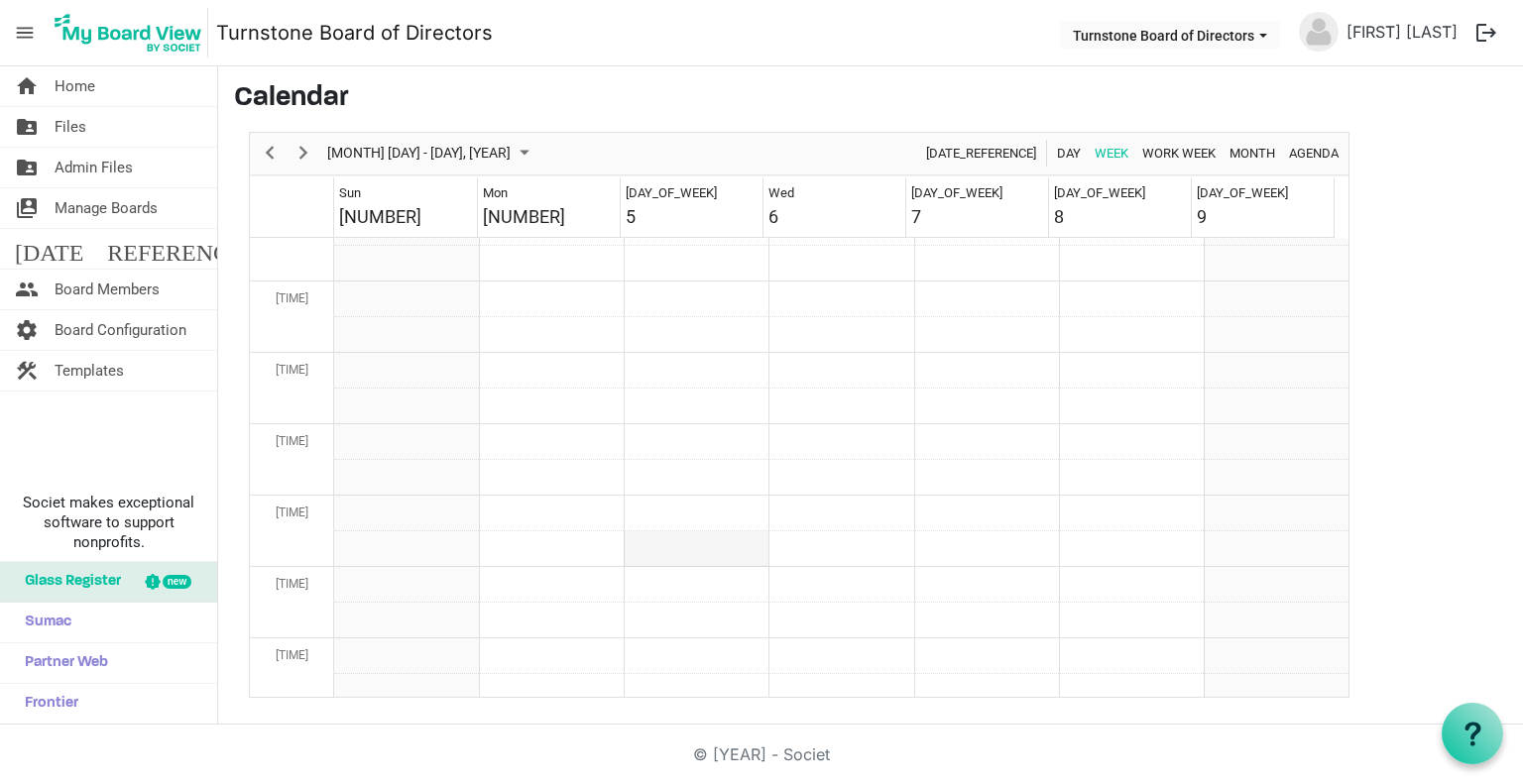 click at bounding box center [696, 157] 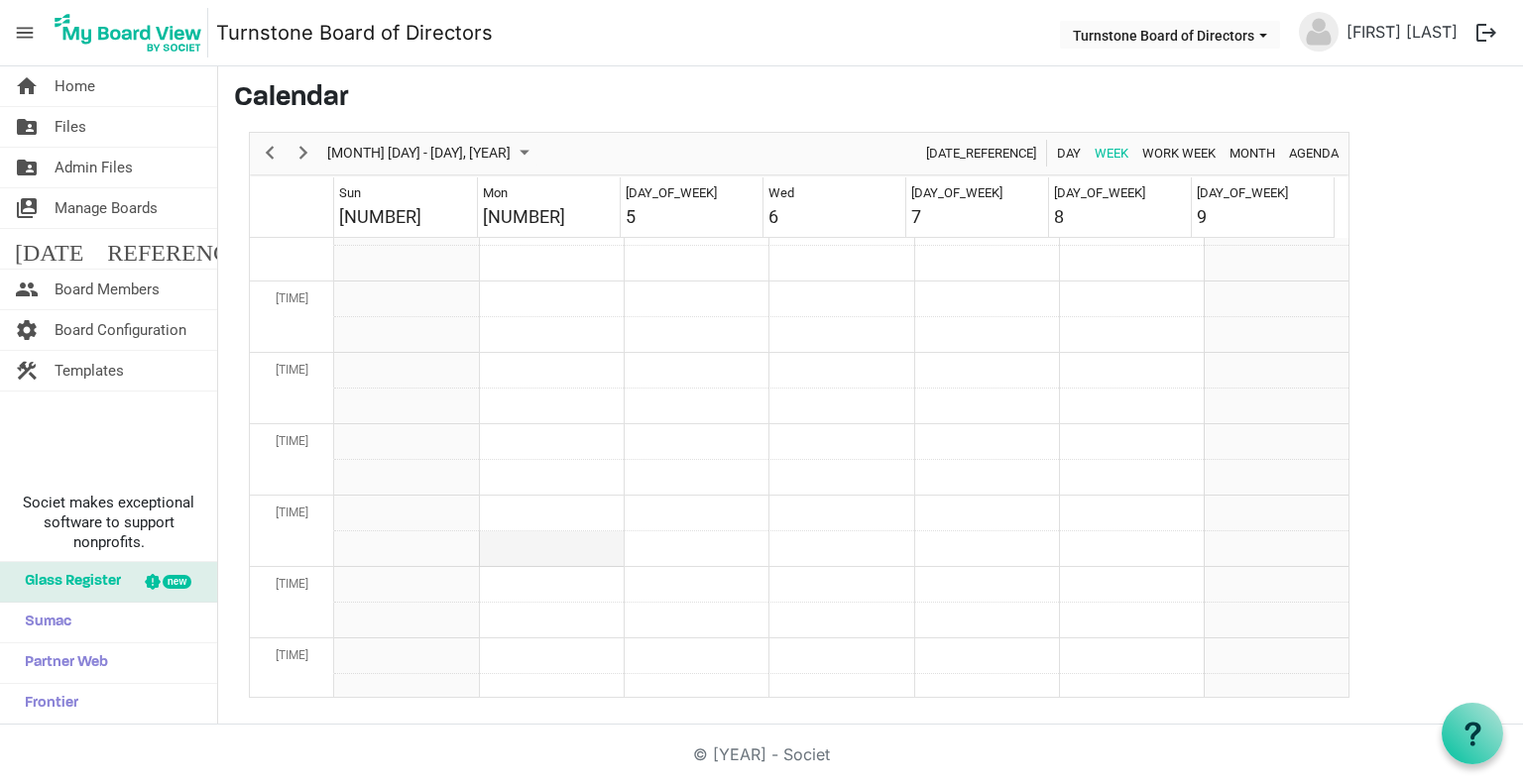 scroll, scrollTop: 1038, scrollLeft: 0, axis: vertical 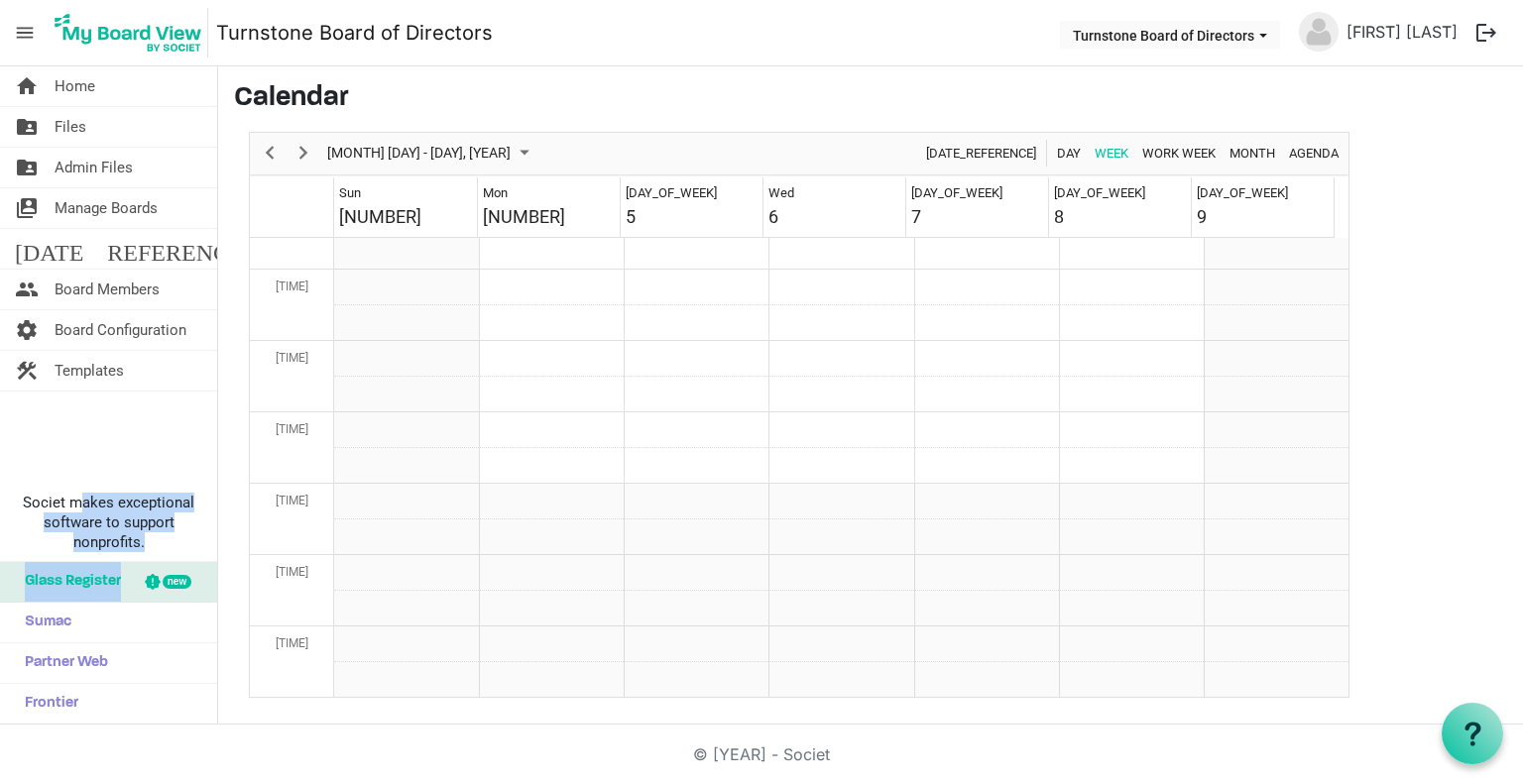 drag, startPoint x: 78, startPoint y: 501, endPoint x: 133, endPoint y: 582, distance: 97.90812 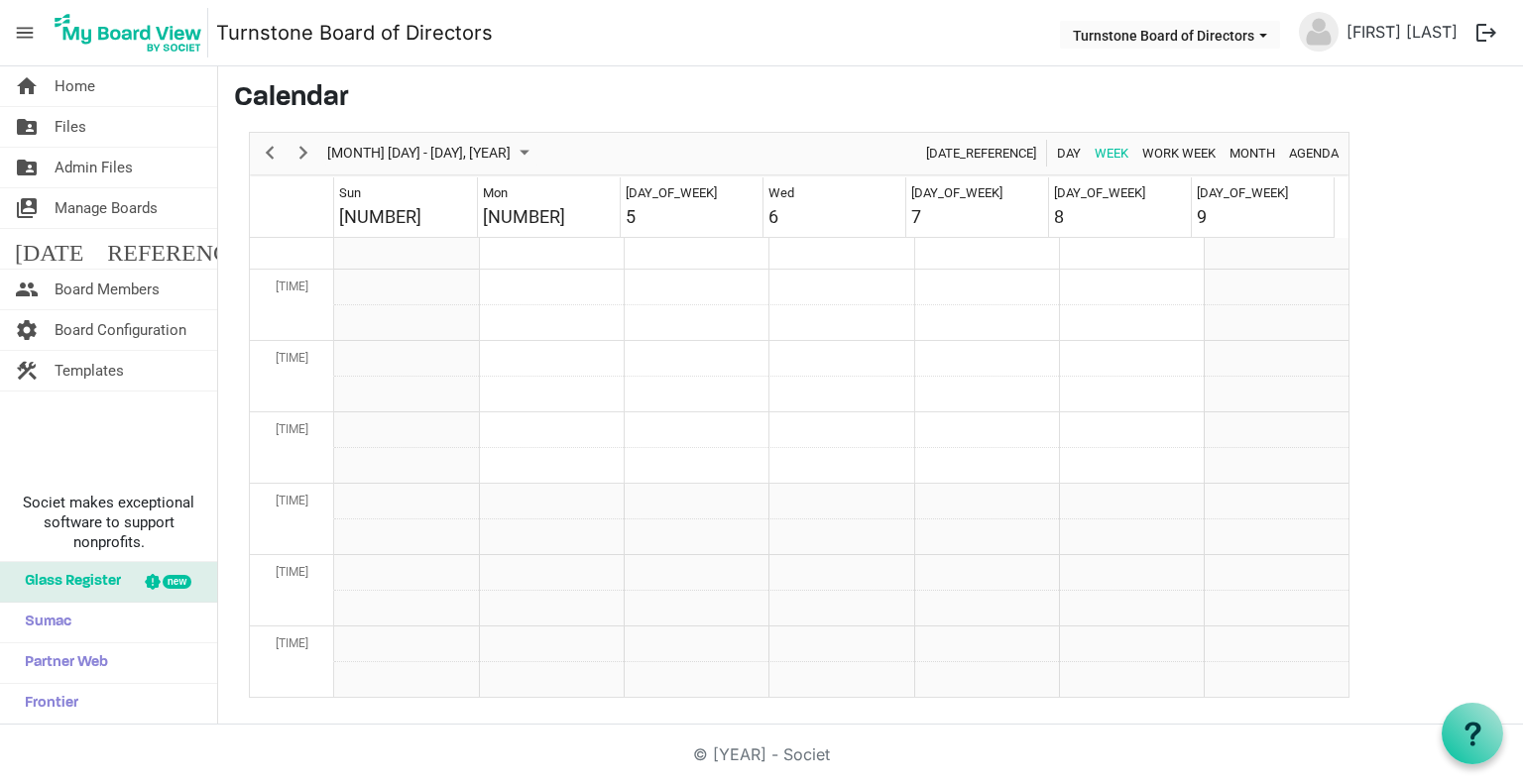 click on "home
Home
folder_shared
Files
folder_shared
Admin Files
switch_account
Manage Boards
today
Calendar
people
Board Members settings new" at bounding box center (109, 395) 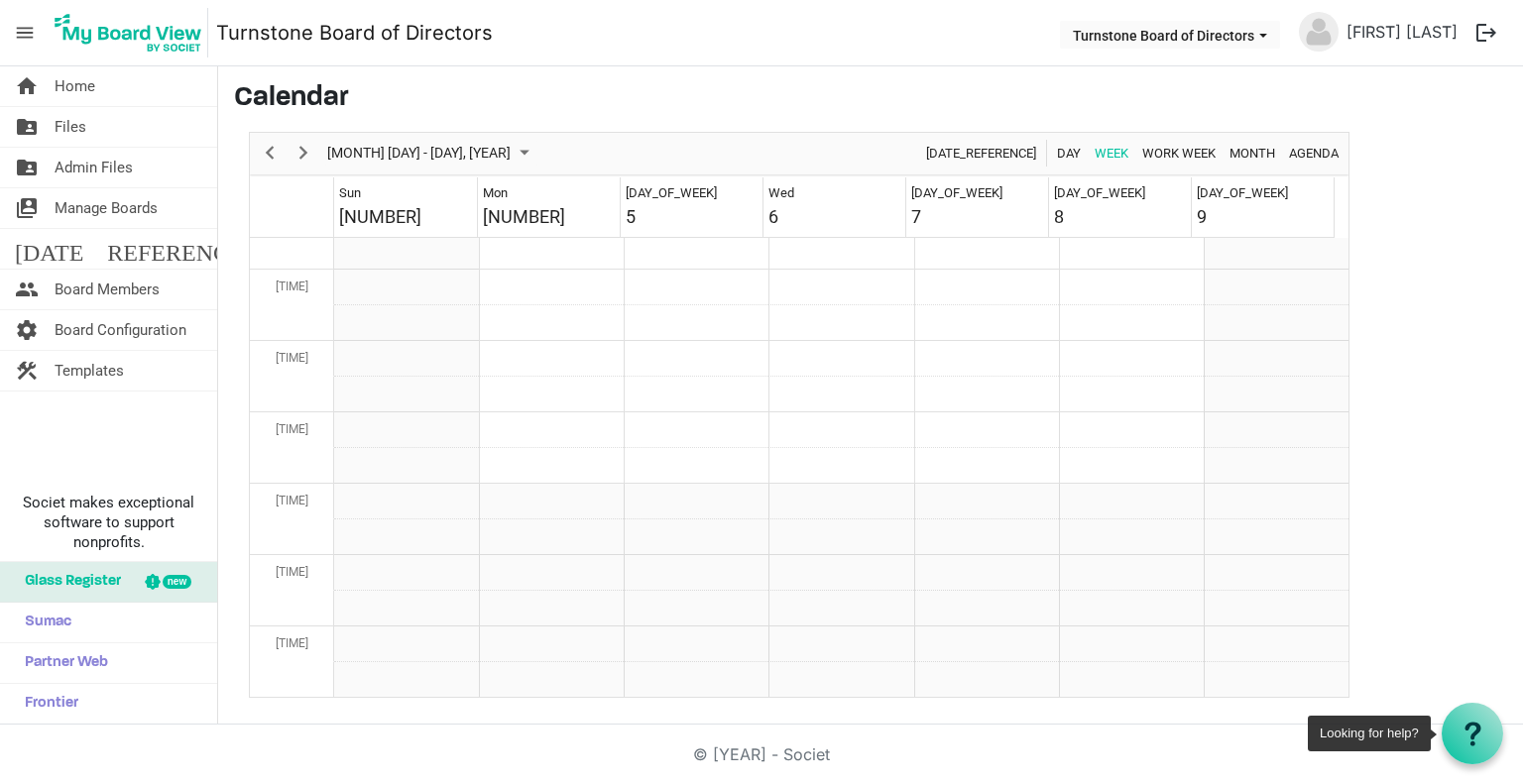 click at bounding box center [1472, 733] 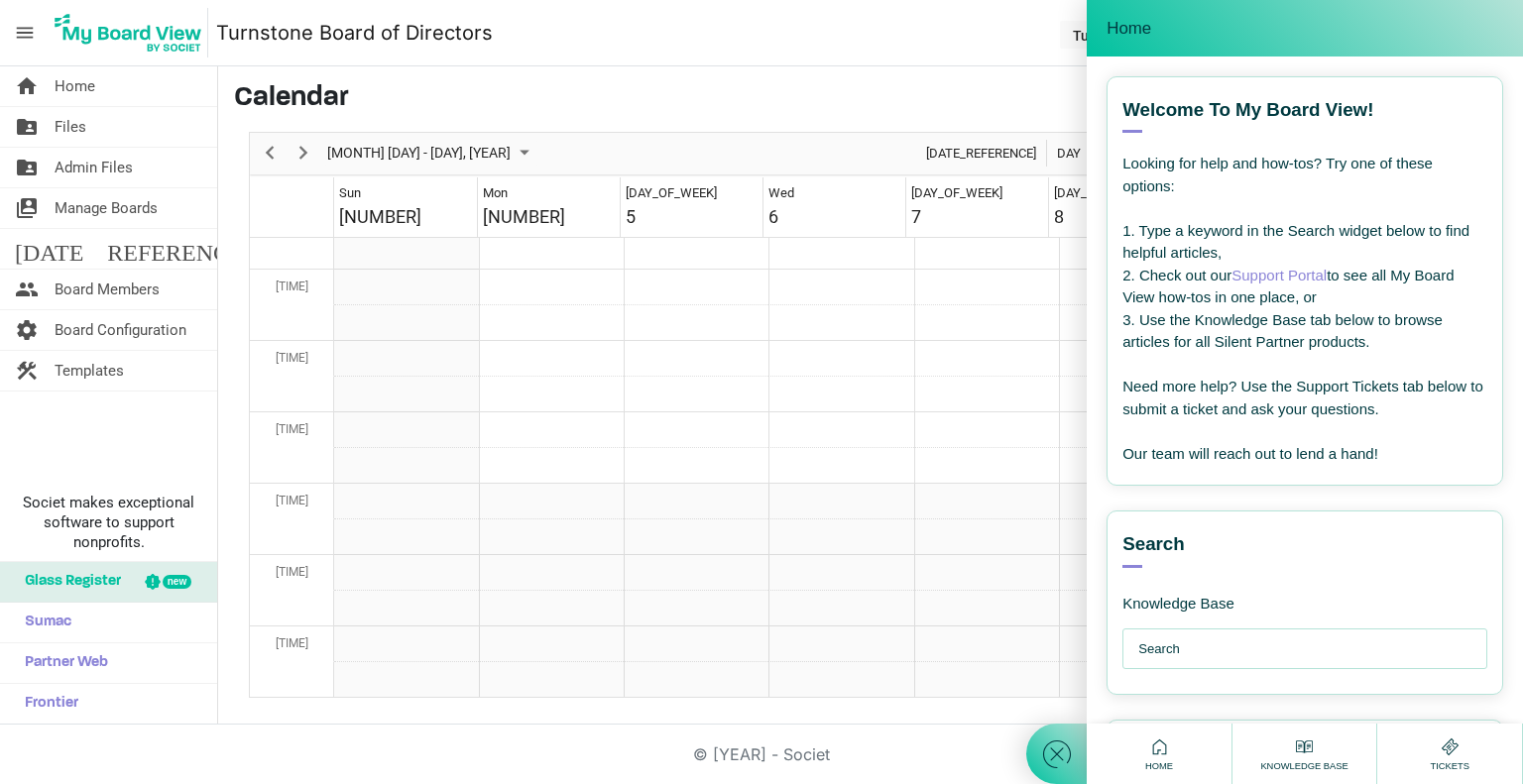click at bounding box center [1310, 649] 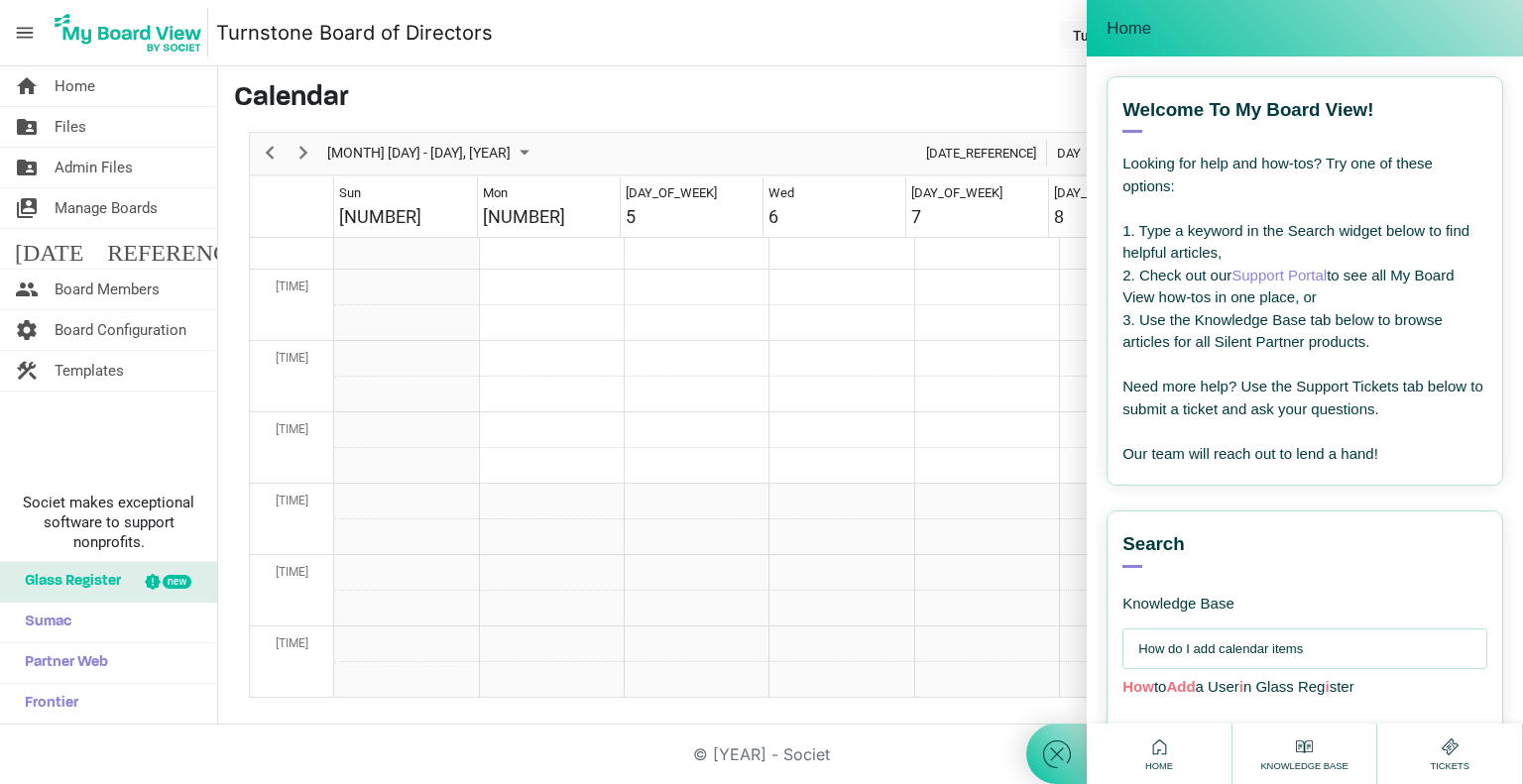 type on "How do I add calendar items" 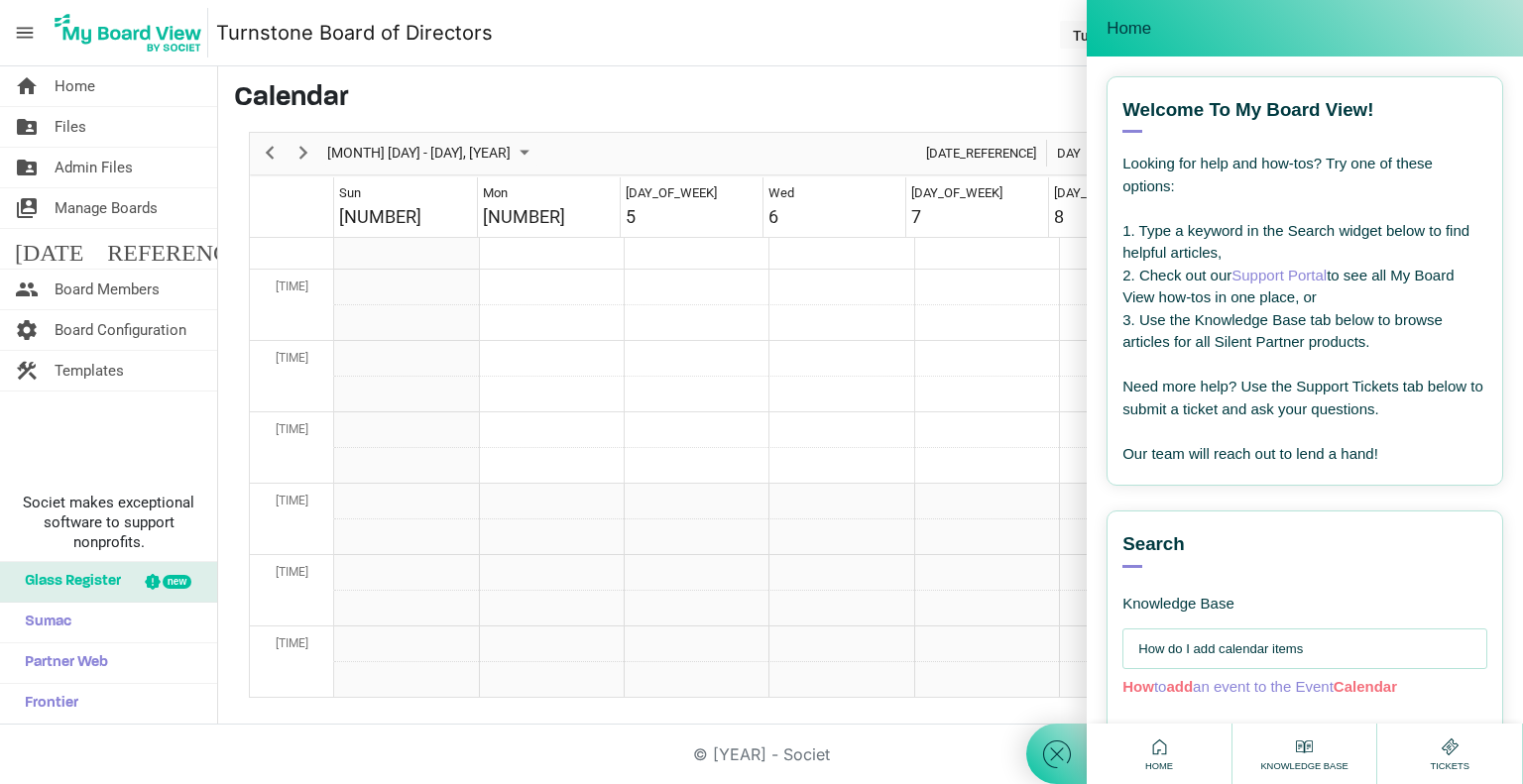 click on "How  to  add  an event to the Event  Calendar" at bounding box center [1259, 686] 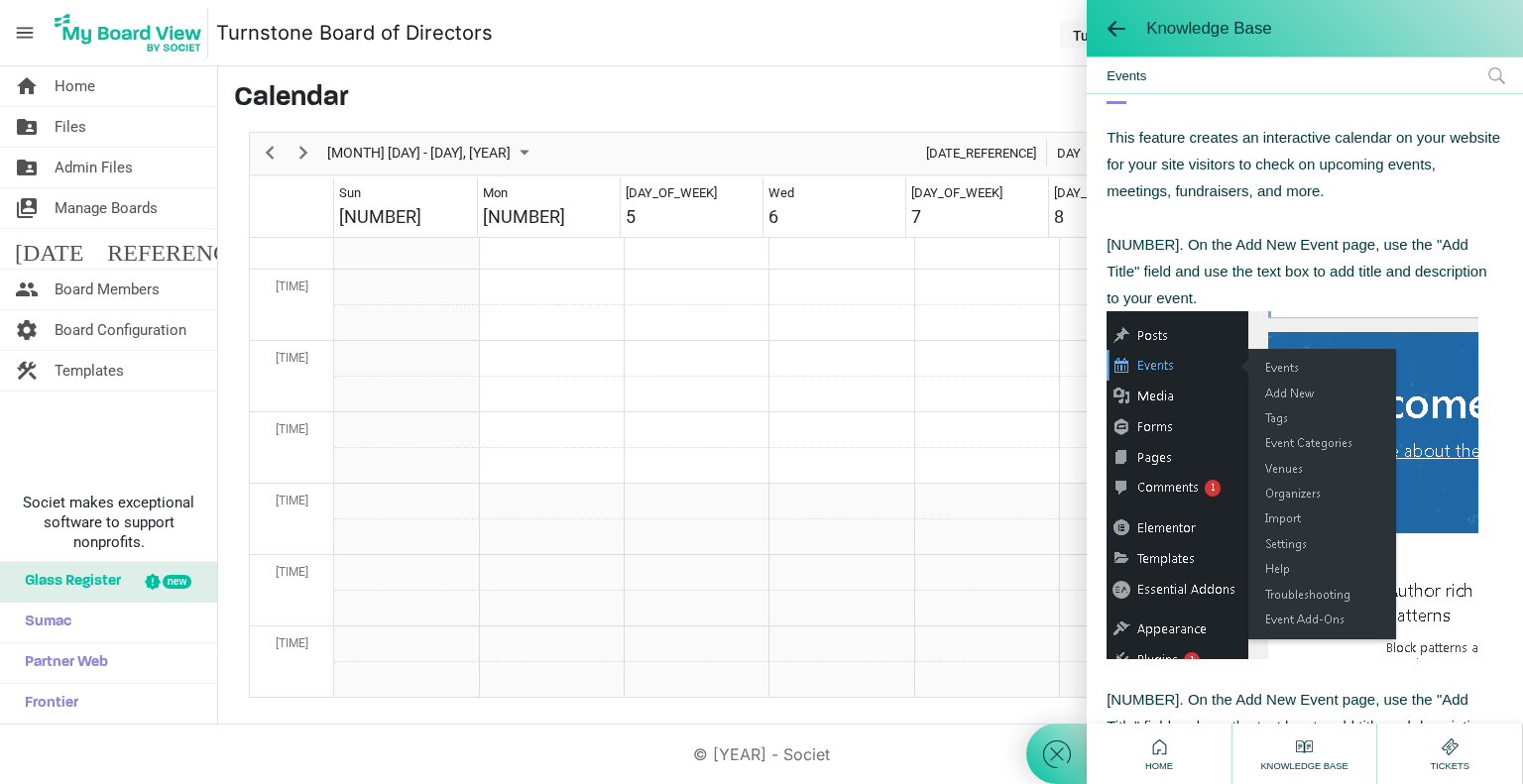 scroll, scrollTop: 0, scrollLeft: 0, axis: both 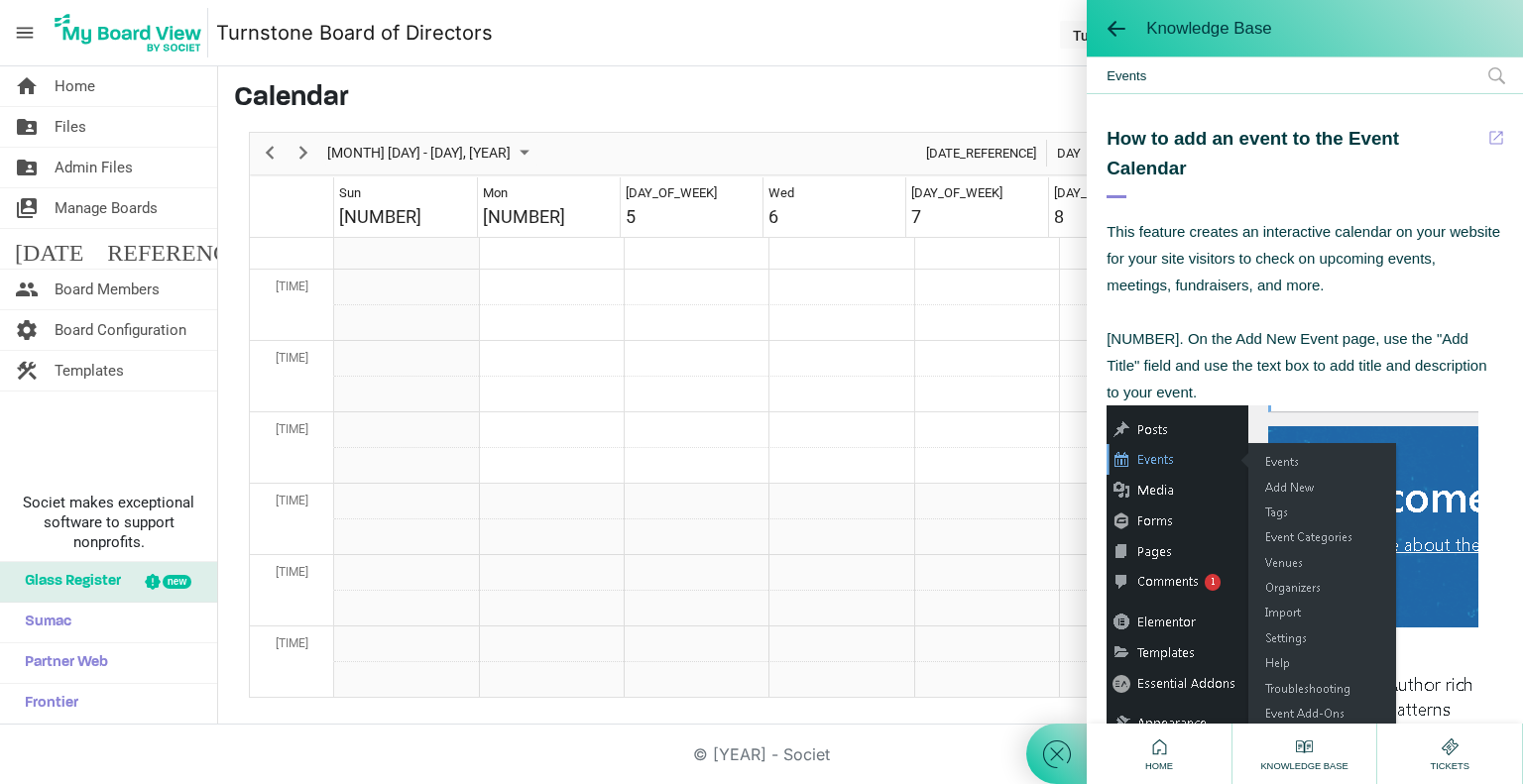 click at bounding box center [1496, 138] 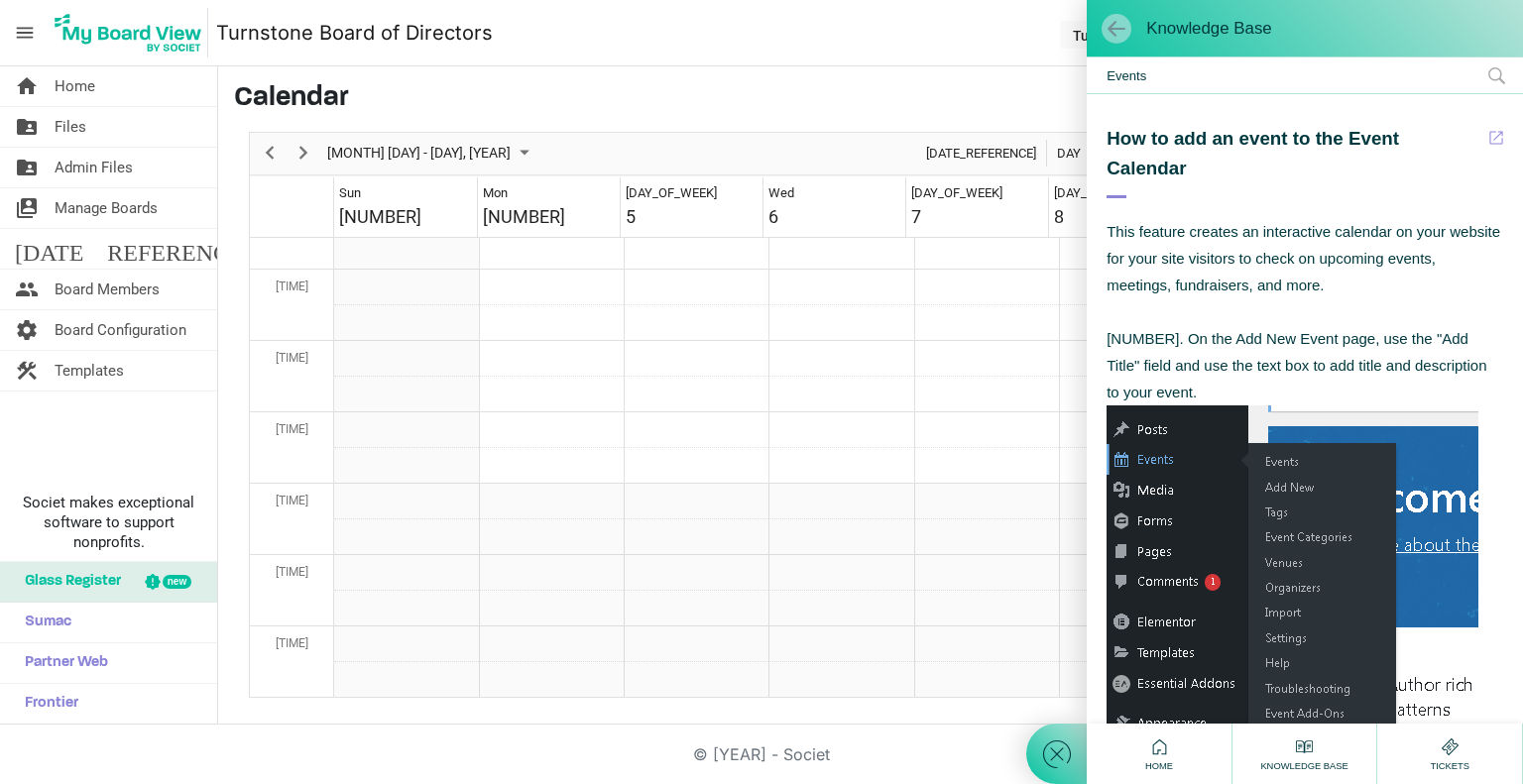 click at bounding box center [1116, 29] 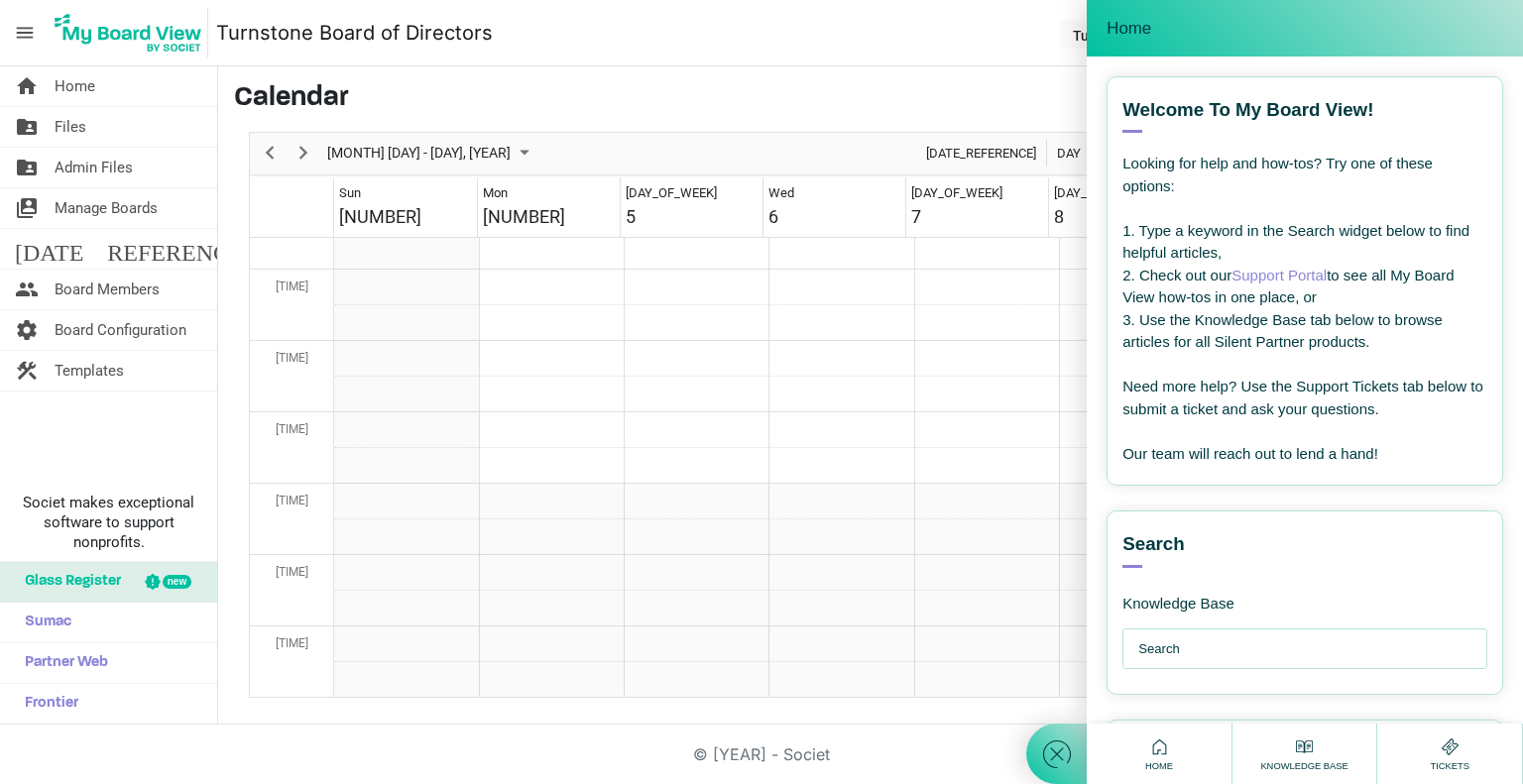 click on "menu
Turnstone Board of Directors
Turnstone Board of Directors
[FIRST] [LAST]
logout" at bounding box center (762, 33) 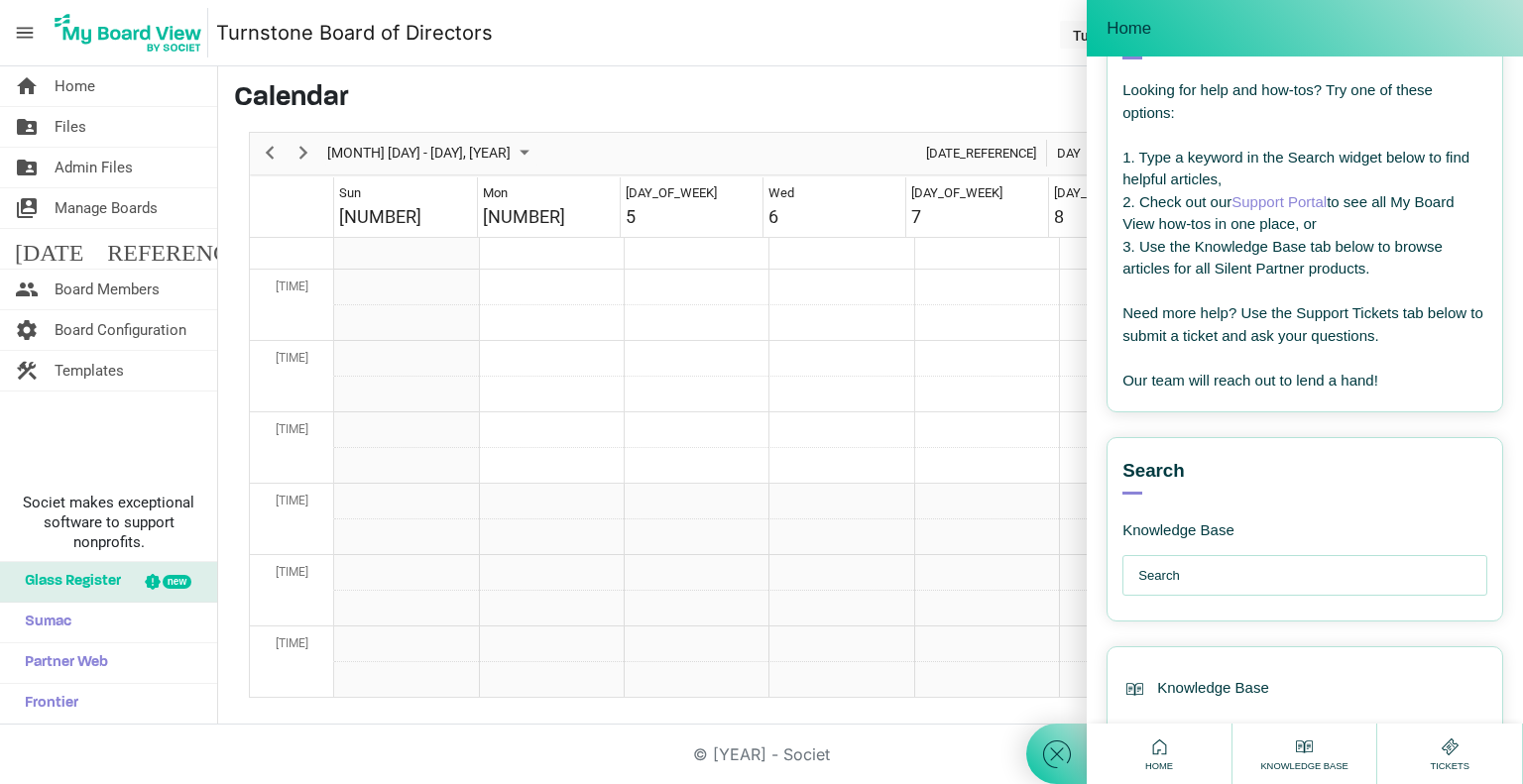 scroll, scrollTop: 0, scrollLeft: 0, axis: both 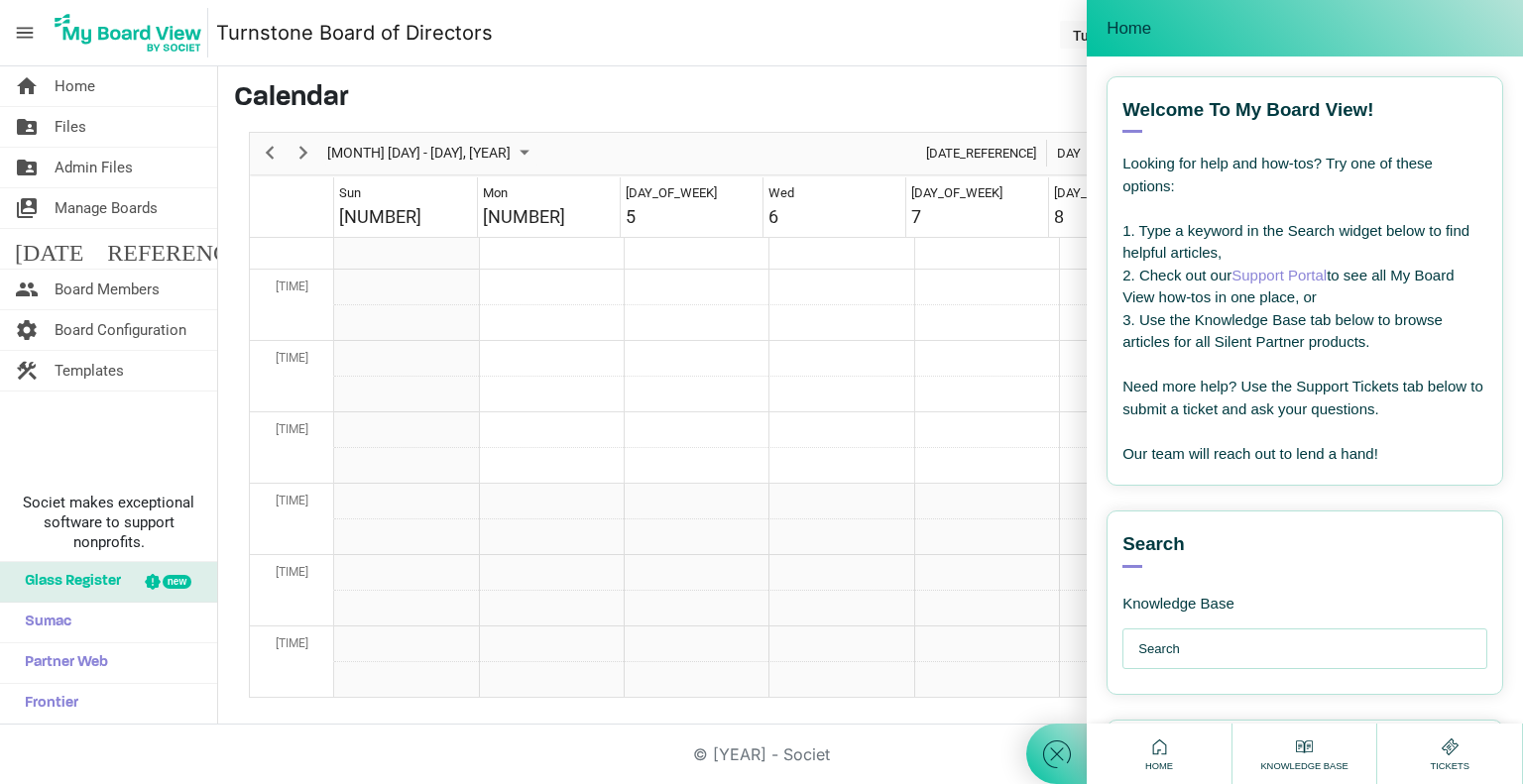 click at bounding box center [1057, 754] 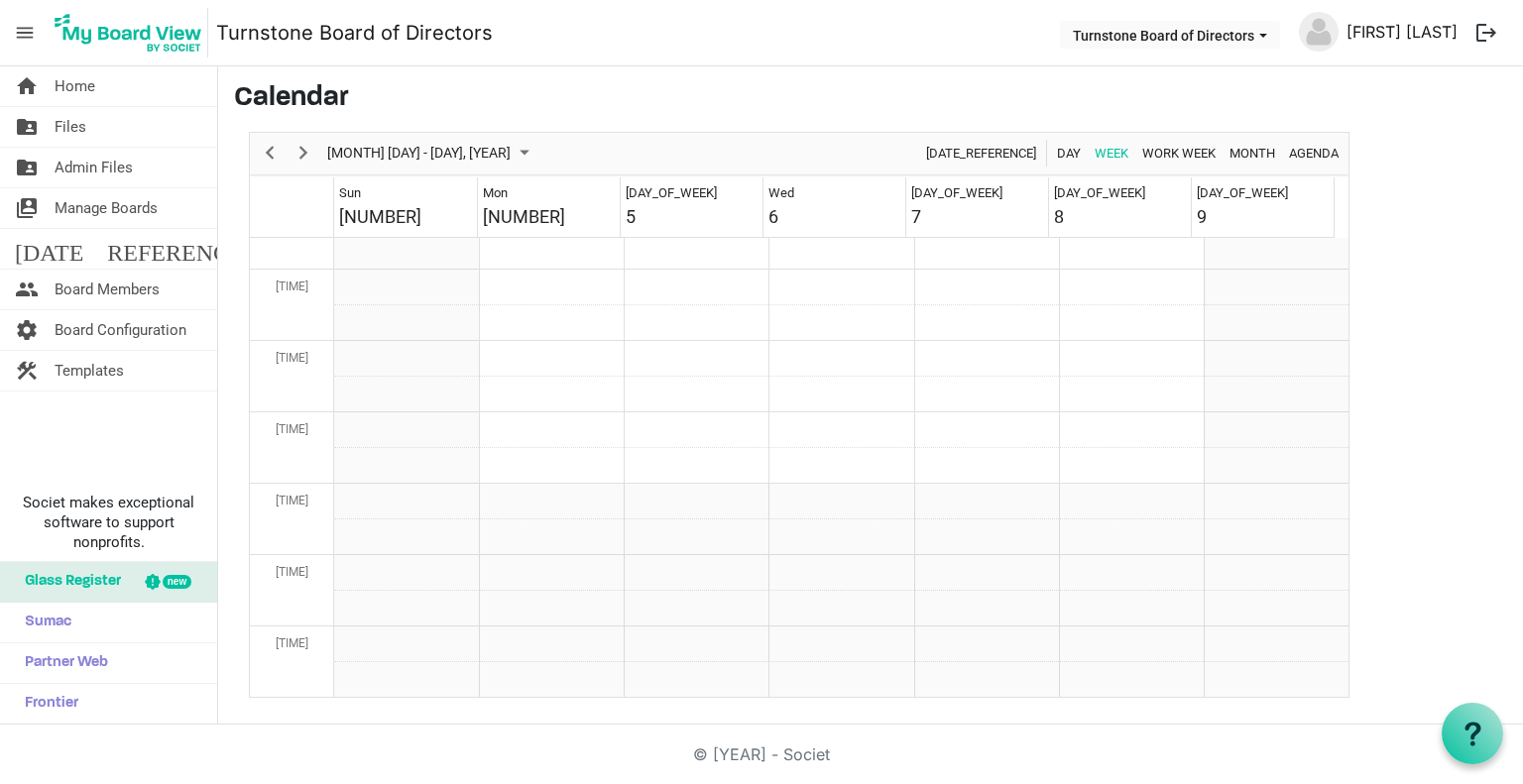 click on "[FIRST] [LAST]" at bounding box center [1402, 32] 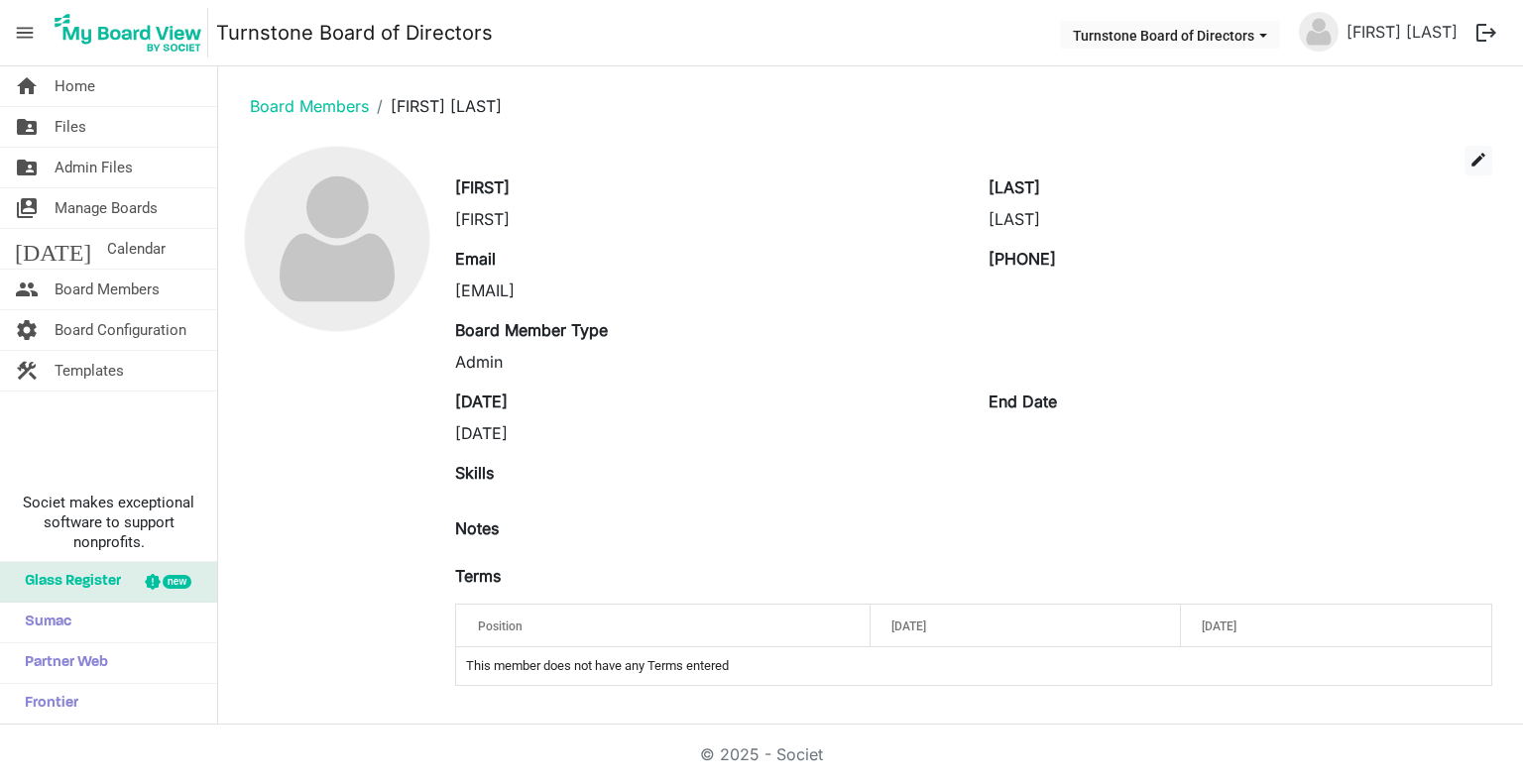 scroll, scrollTop: 0, scrollLeft: 0, axis: both 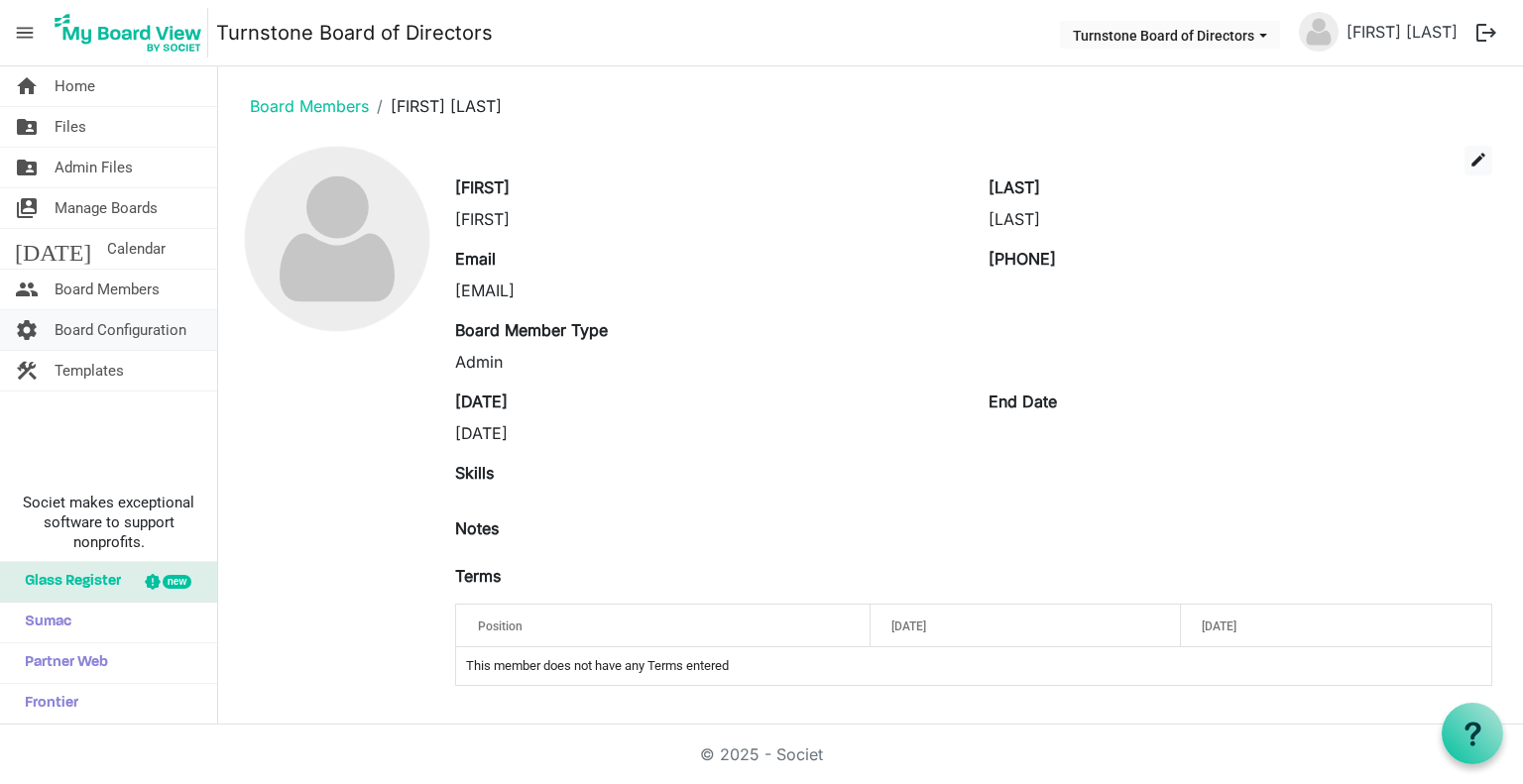 click on "Board Configuration" at bounding box center [120, 330] 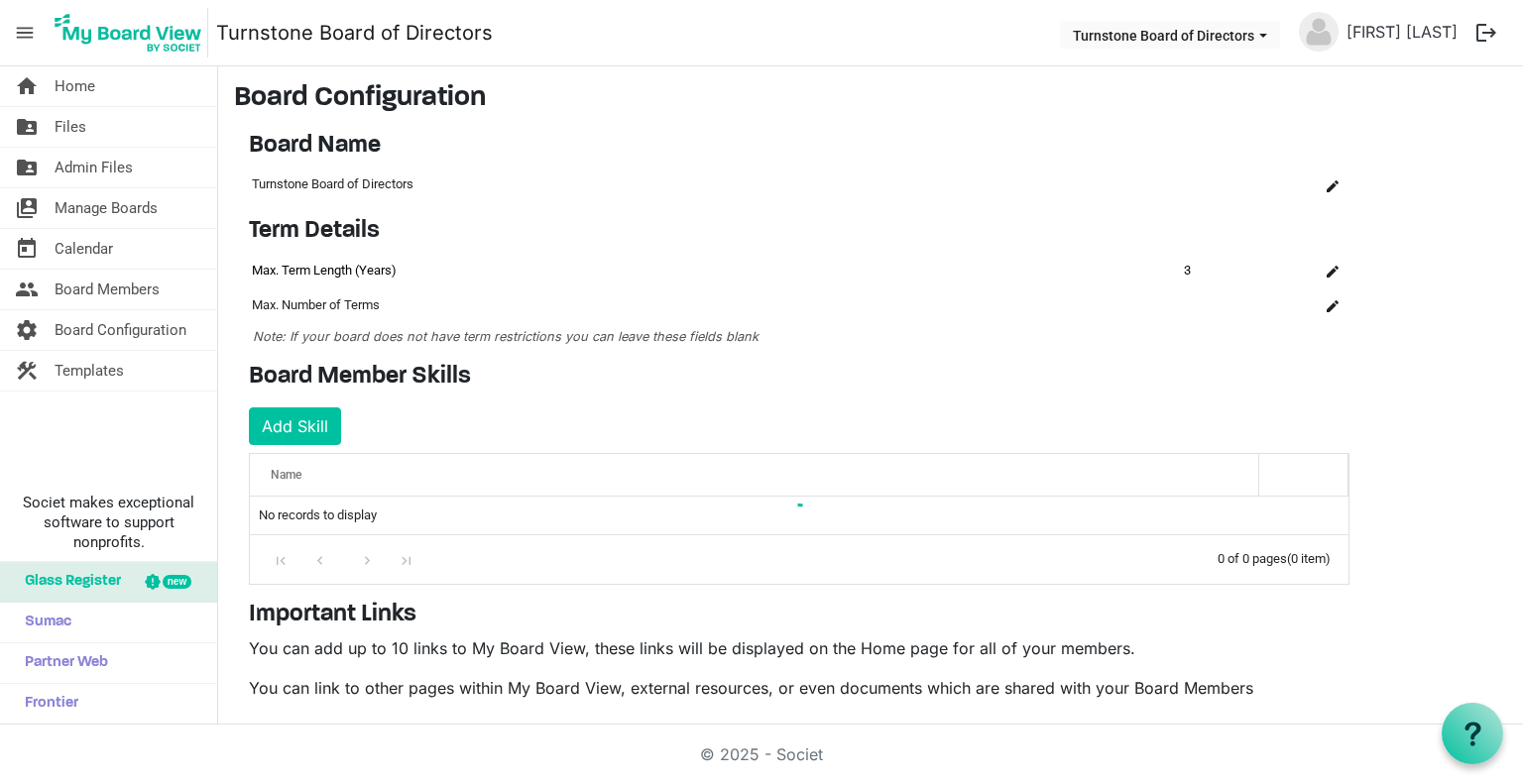 scroll, scrollTop: 0, scrollLeft: 0, axis: both 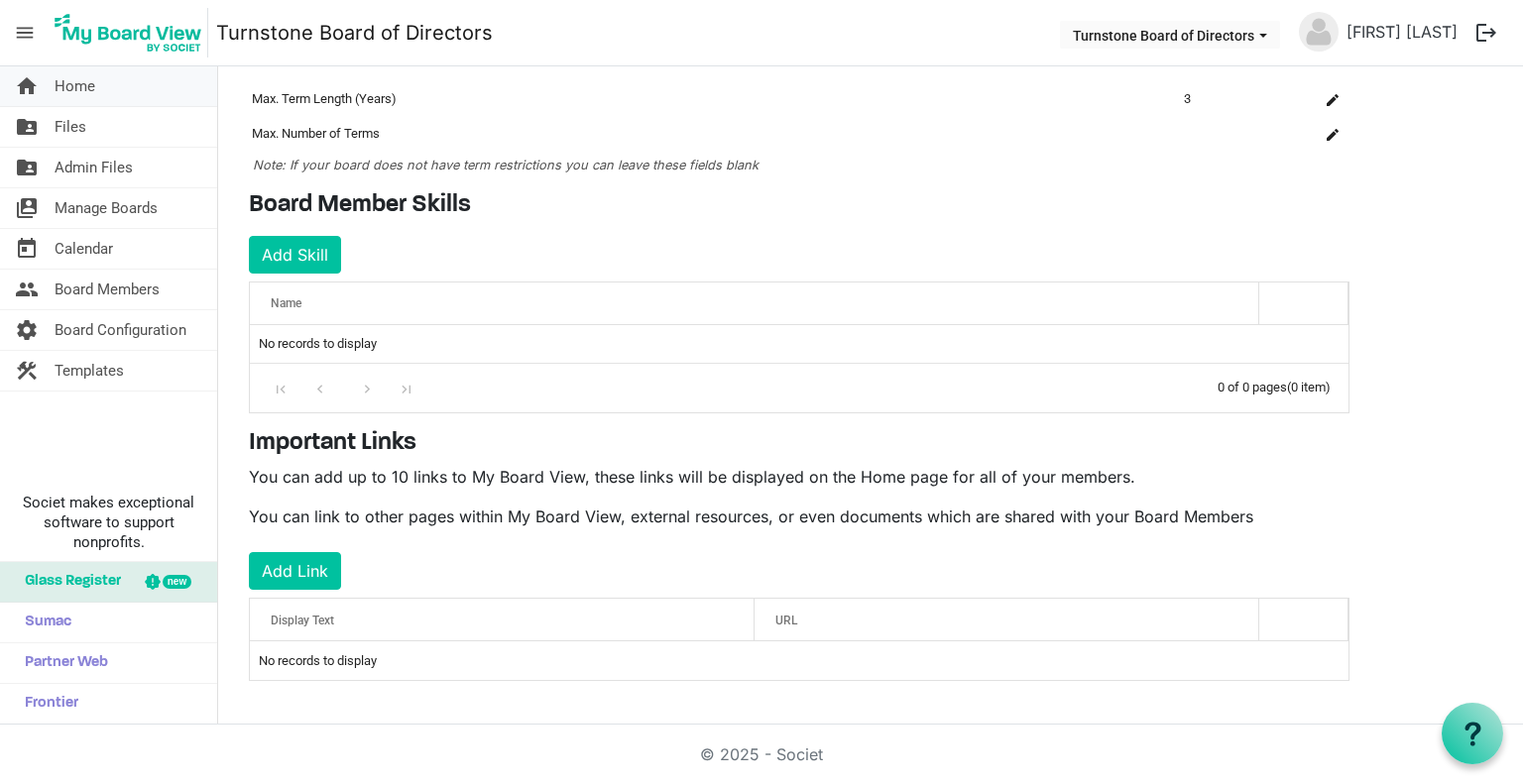 click on "home
Home" at bounding box center [108, 86] 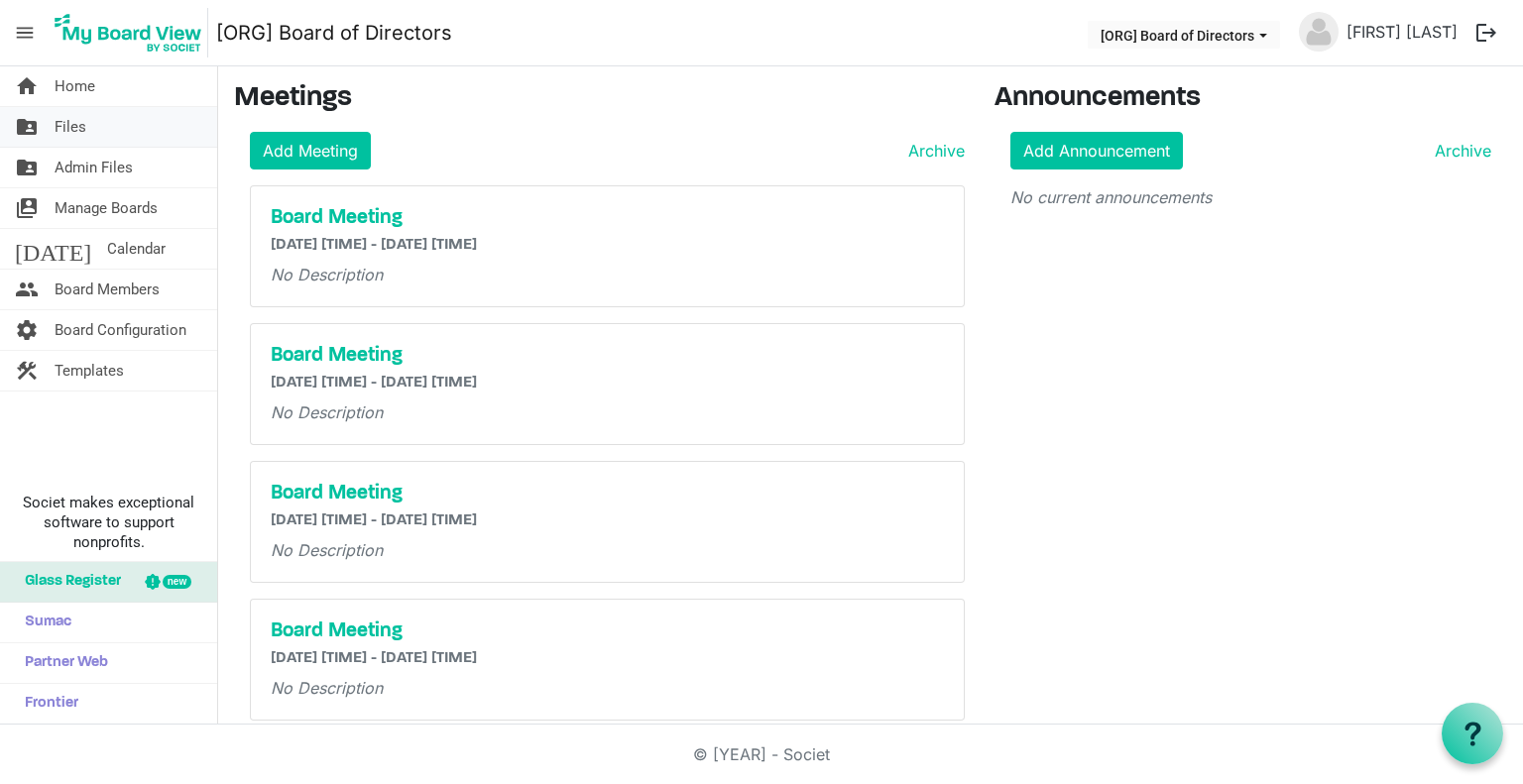 scroll, scrollTop: 0, scrollLeft: 0, axis: both 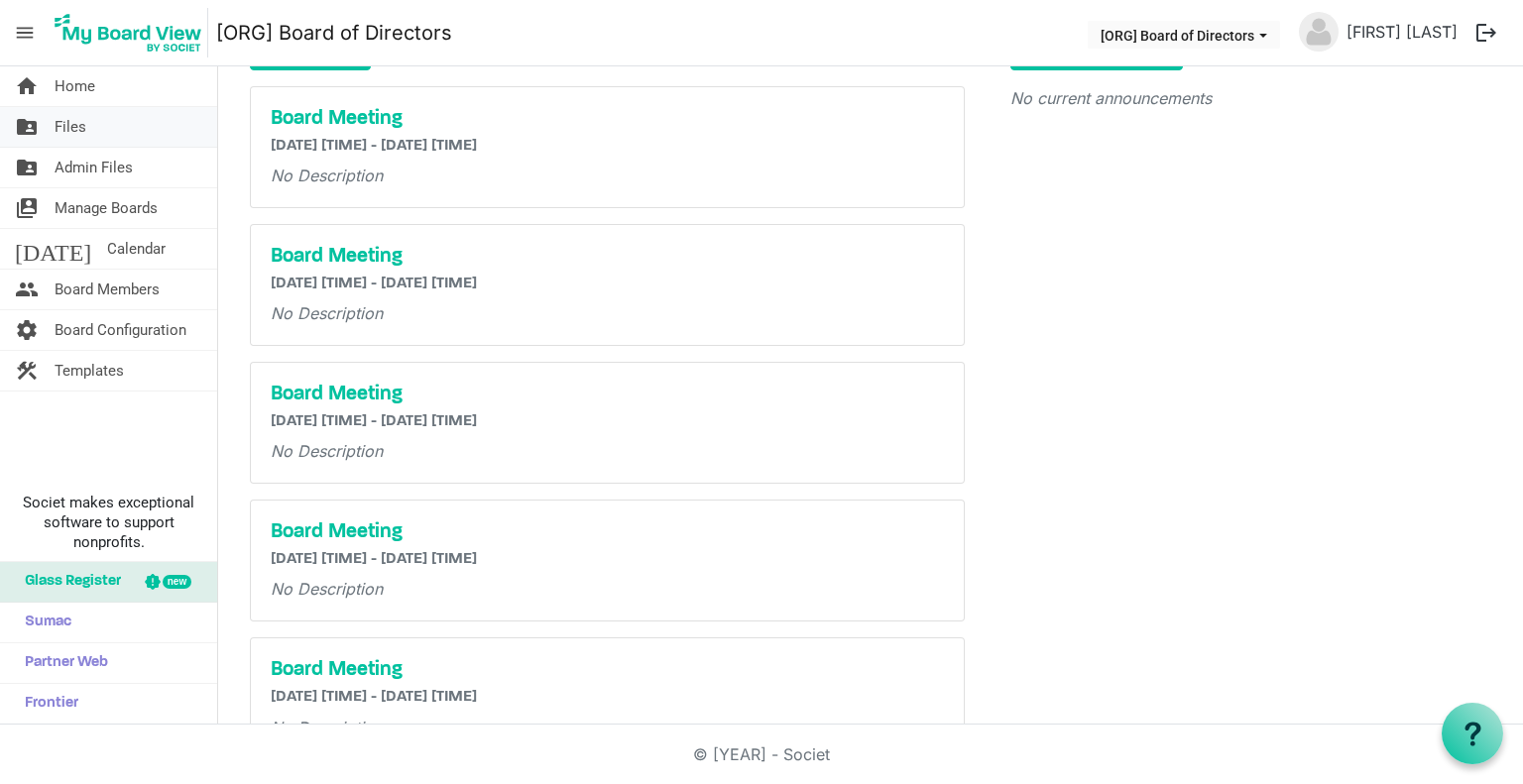 click on "Files" at bounding box center [70, 127] 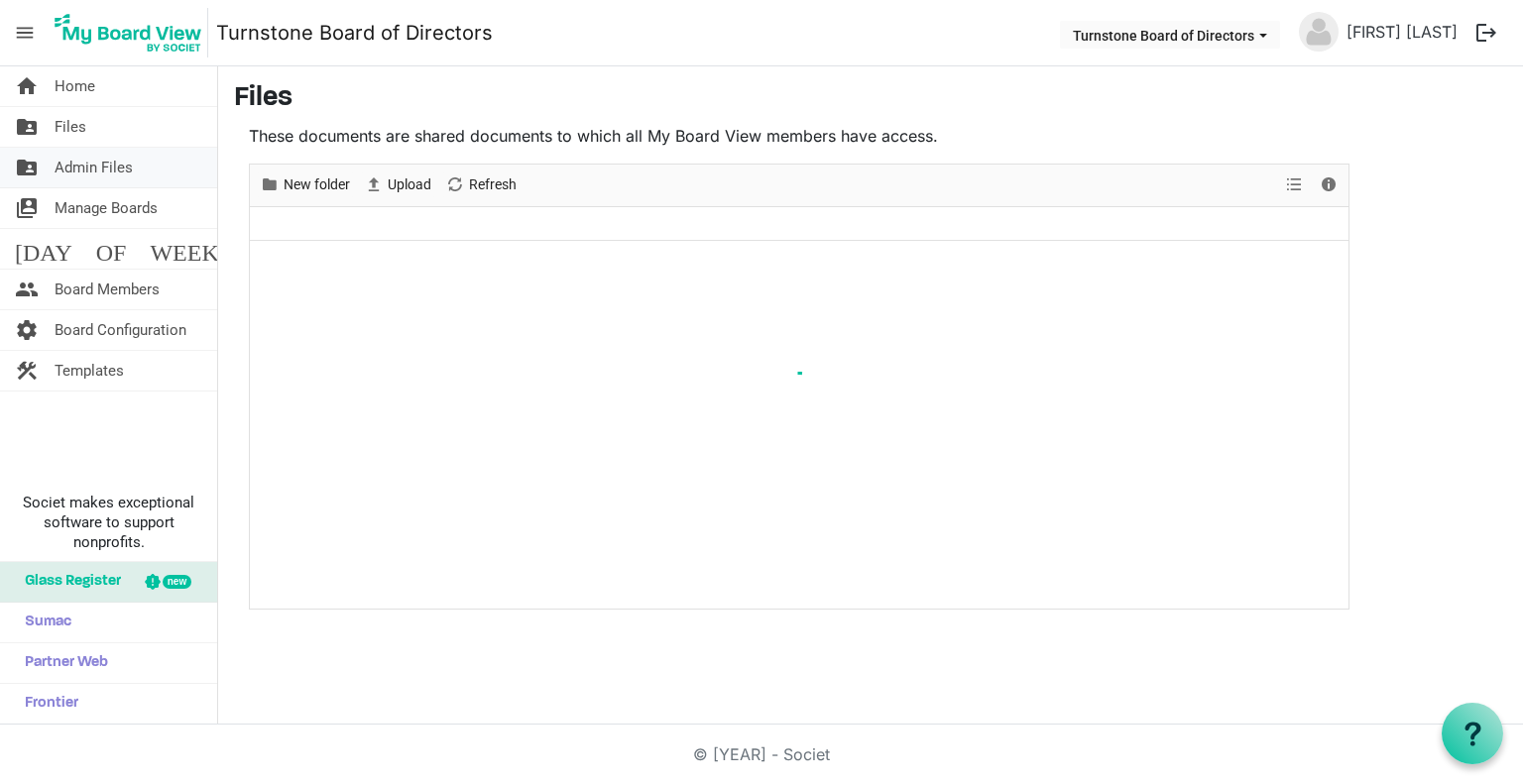 scroll, scrollTop: 0, scrollLeft: 0, axis: both 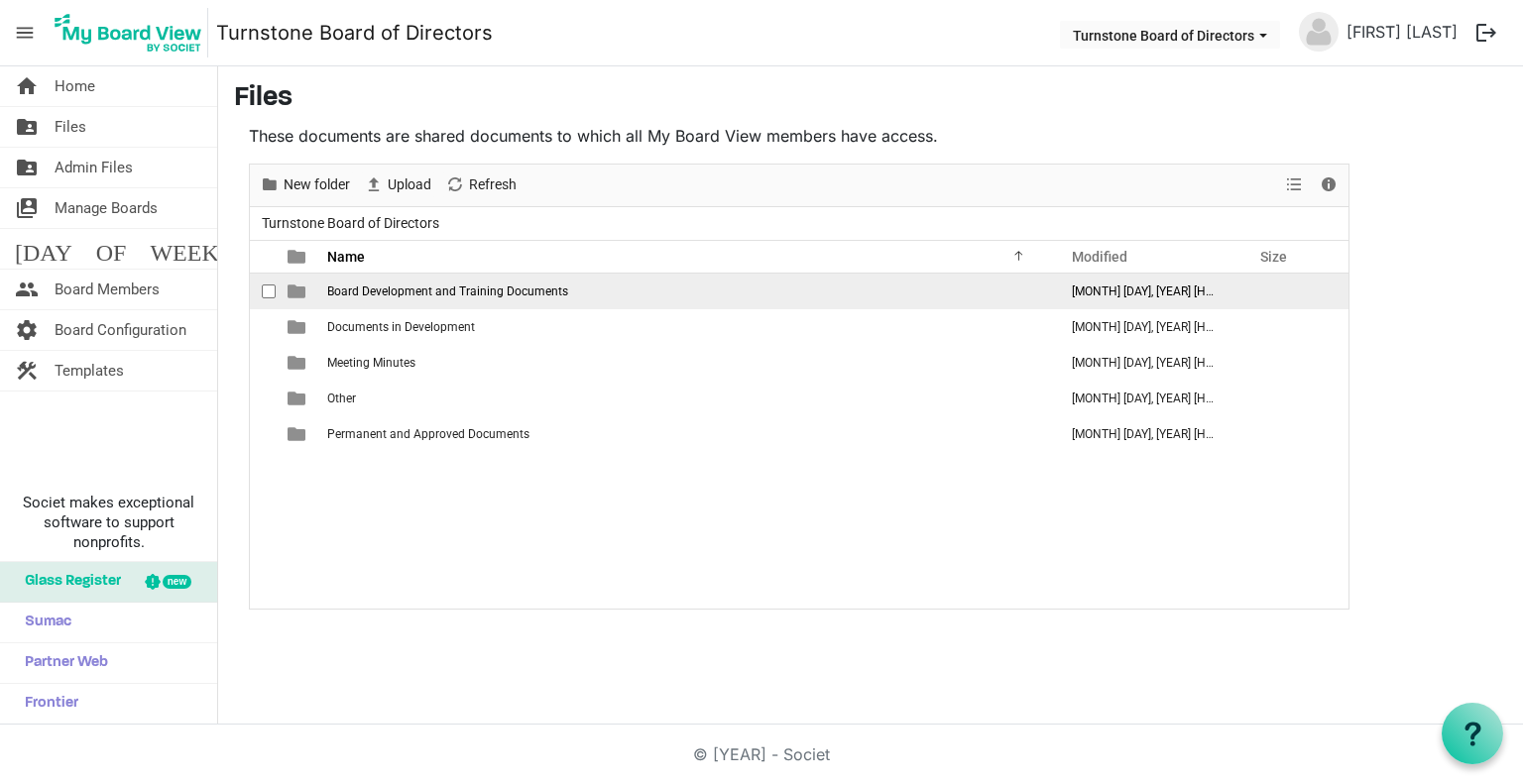 click on "Board Development and Training Documents" at bounding box center [447, 291] 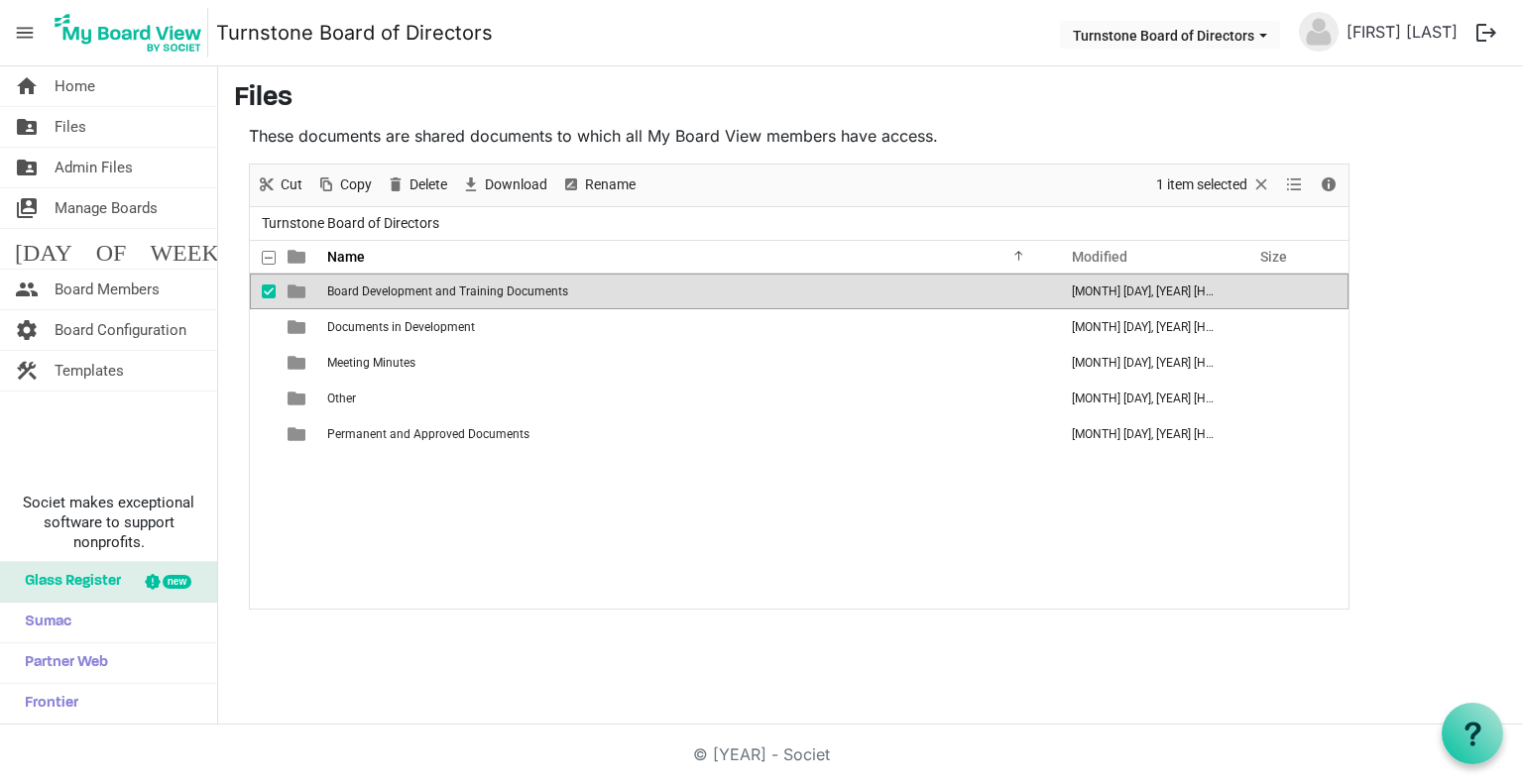 click on "Board Development and Training Documents" at bounding box center [447, 291] 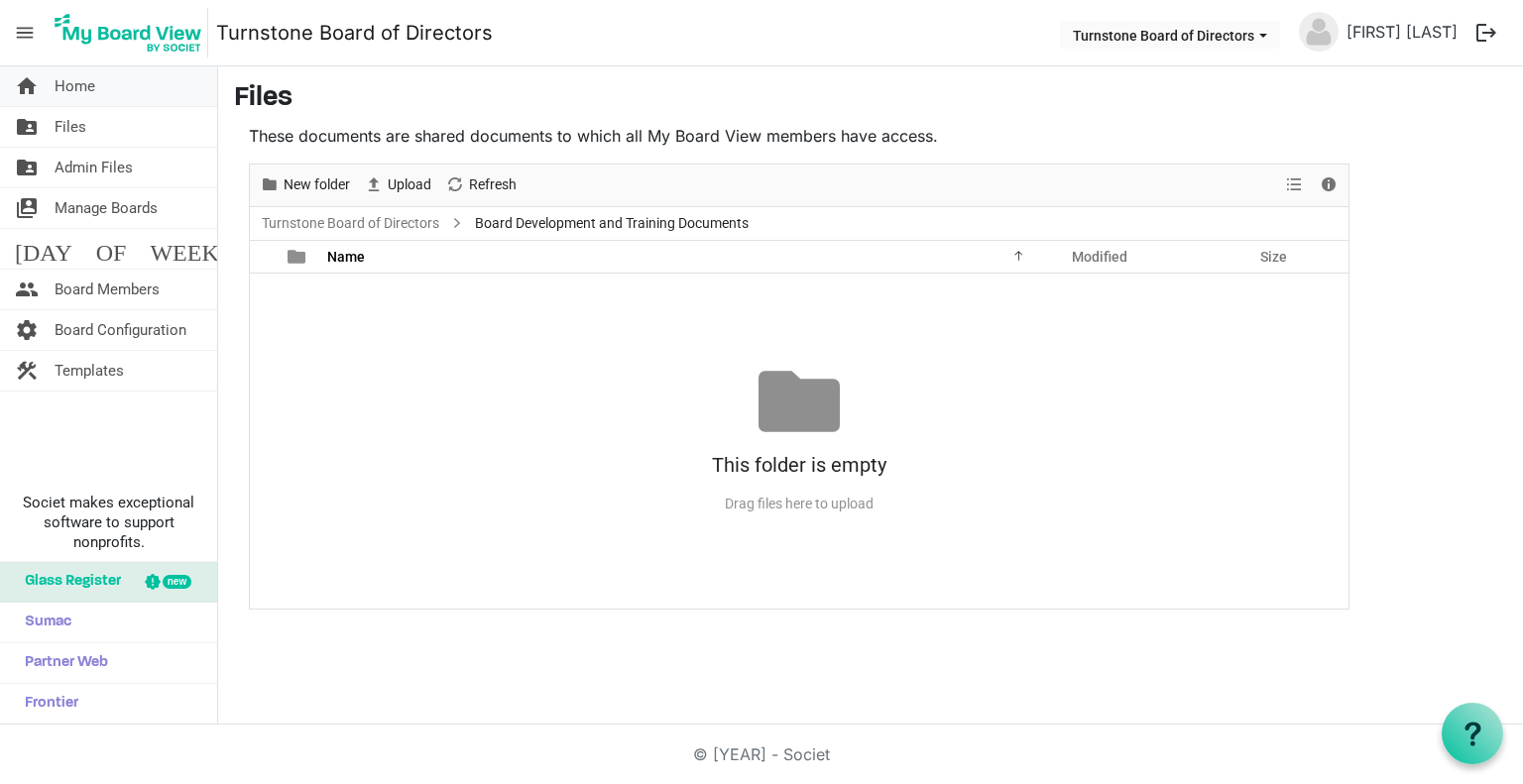 click on "Home" at bounding box center (74, 86) 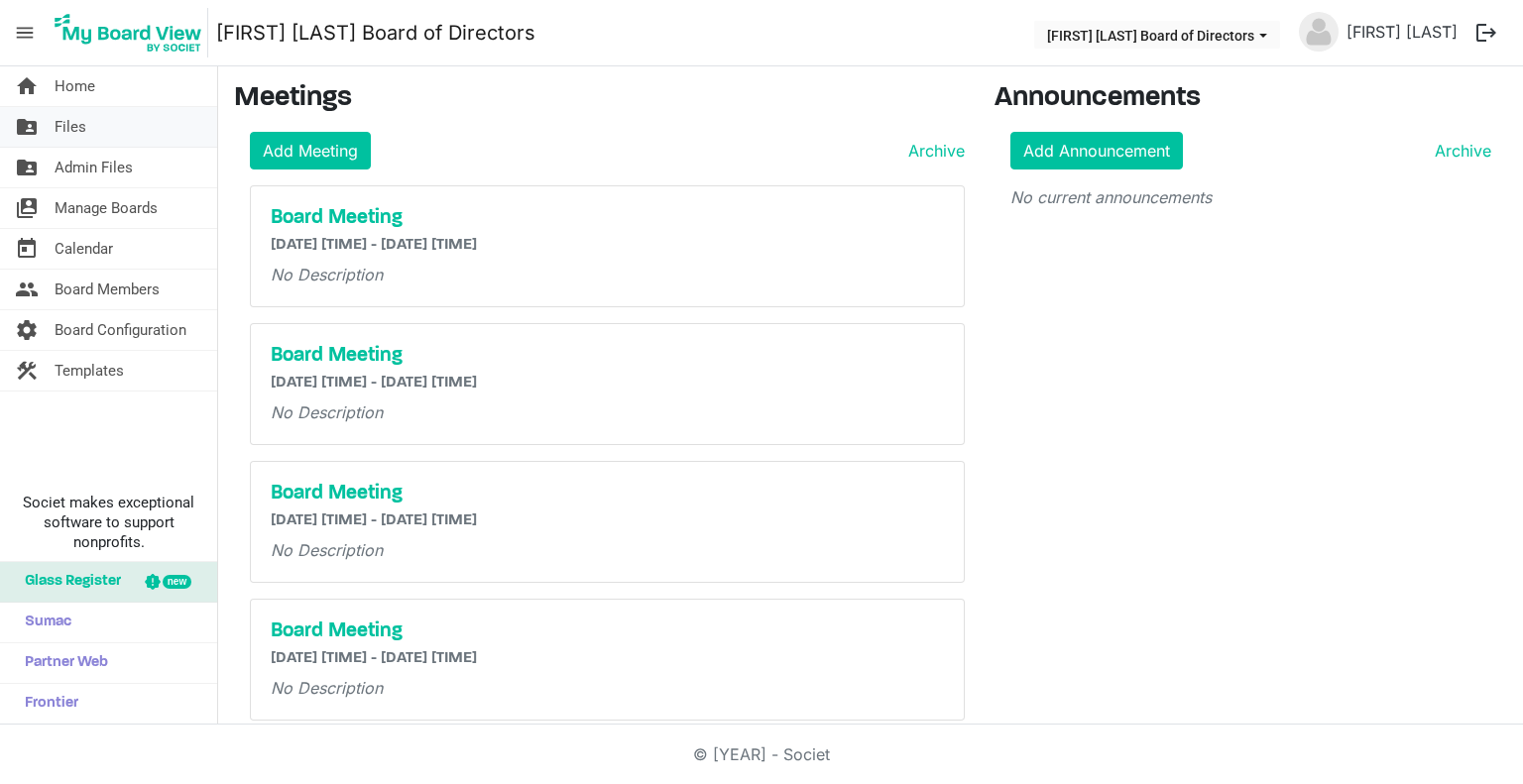 scroll, scrollTop: 0, scrollLeft: 0, axis: both 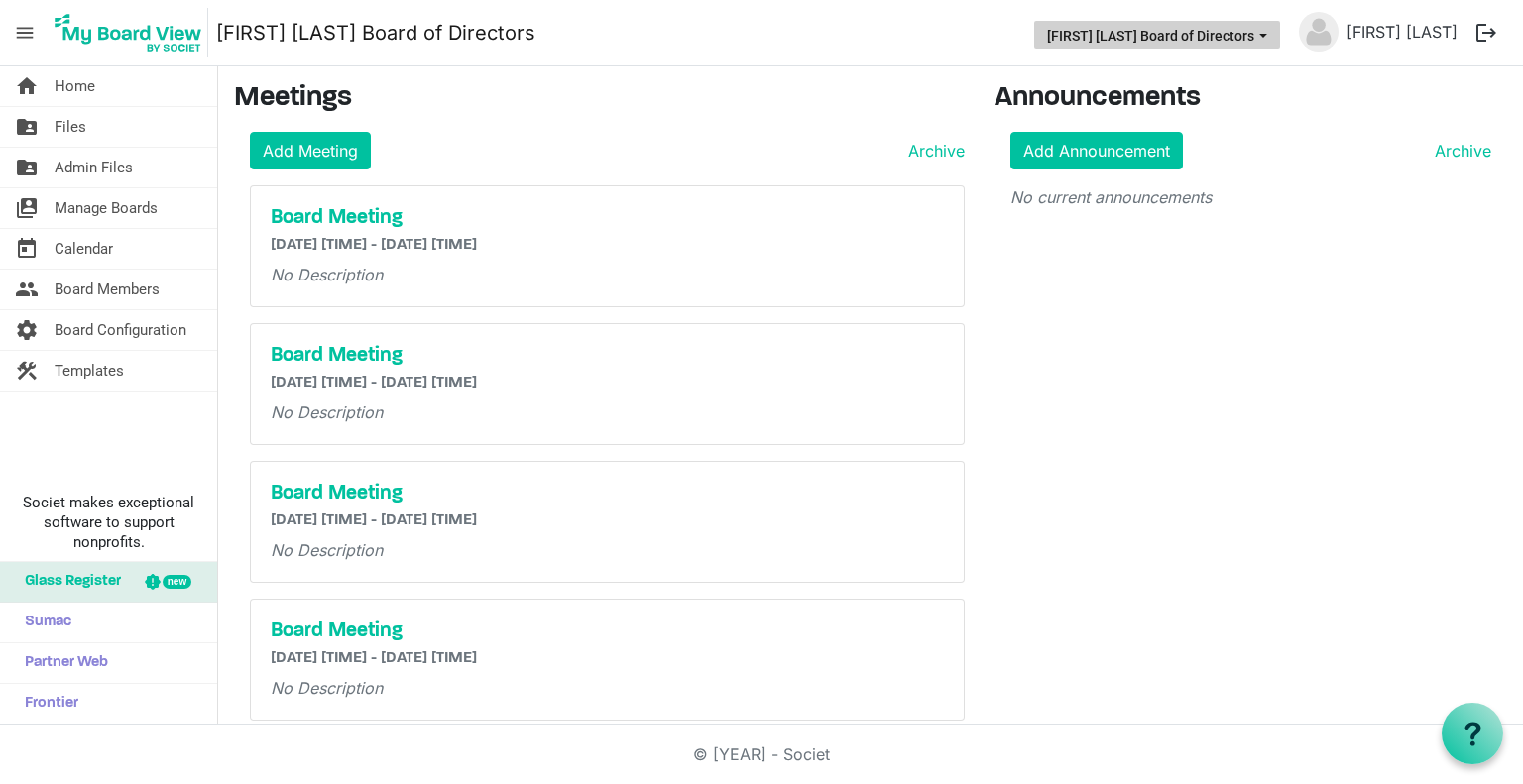 click on "[BOARD NAME]" at bounding box center [1157, 35] 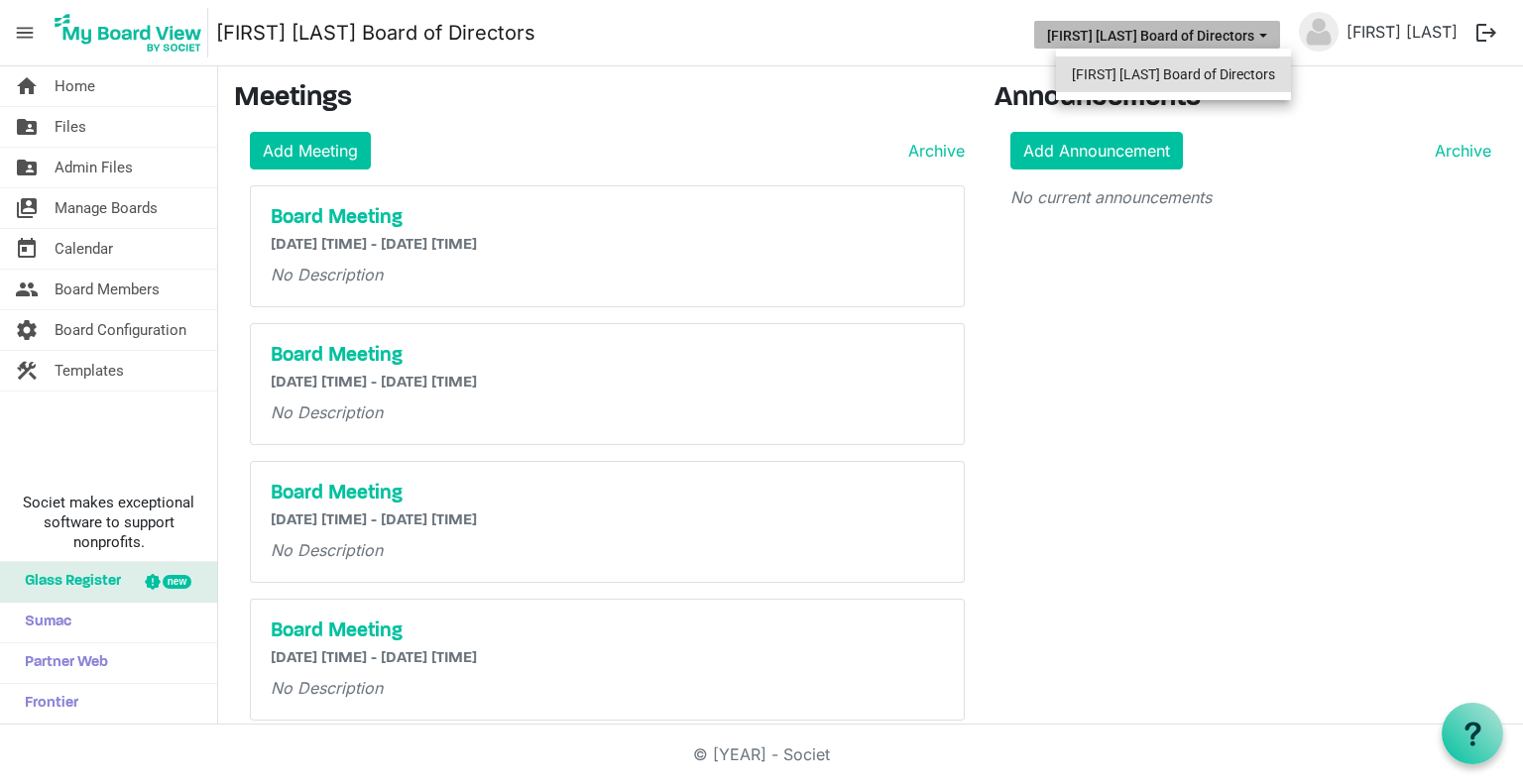 click on "Turnstone Board of Directors" at bounding box center (1173, 74) 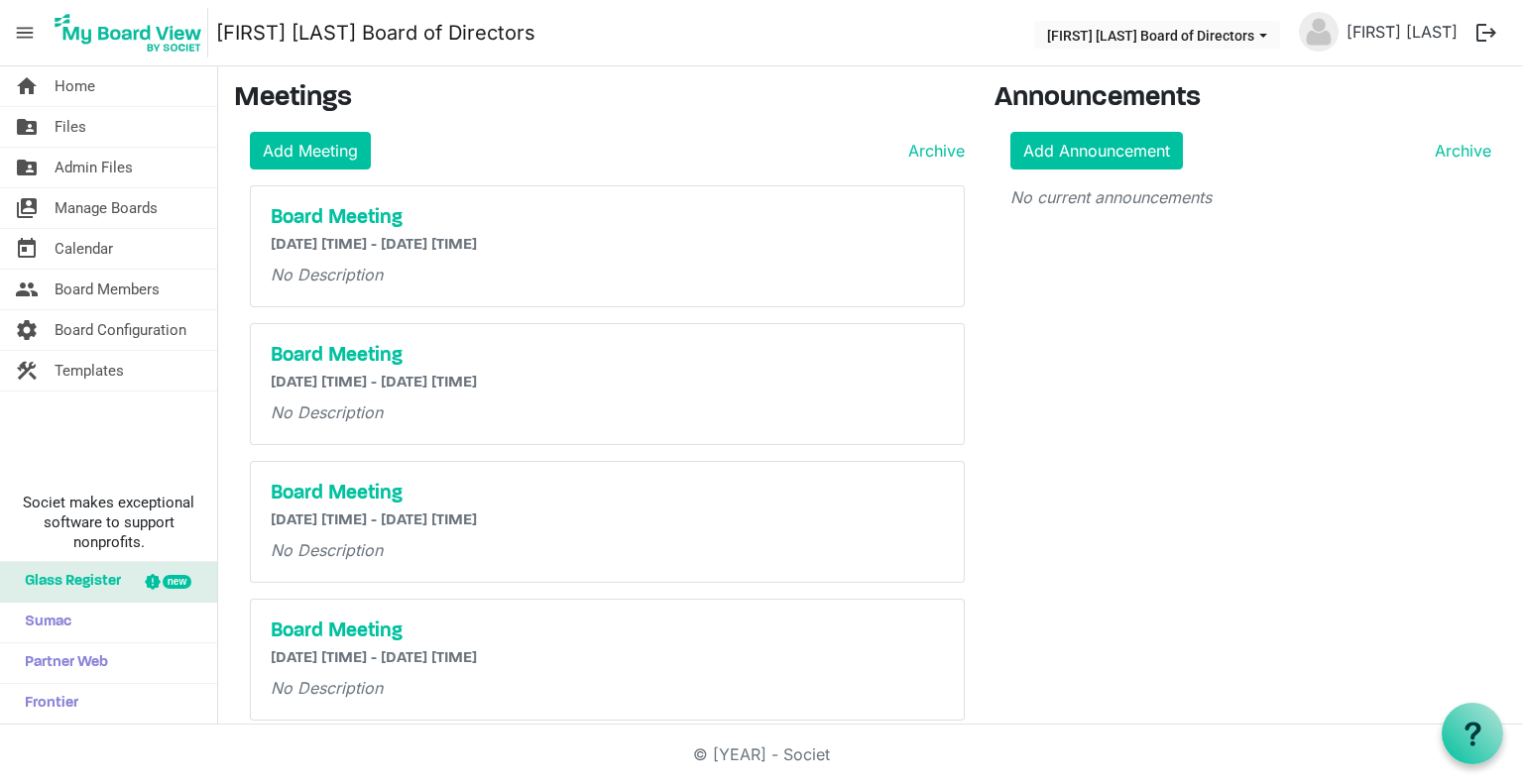 click on "menu" at bounding box center (25, 33) 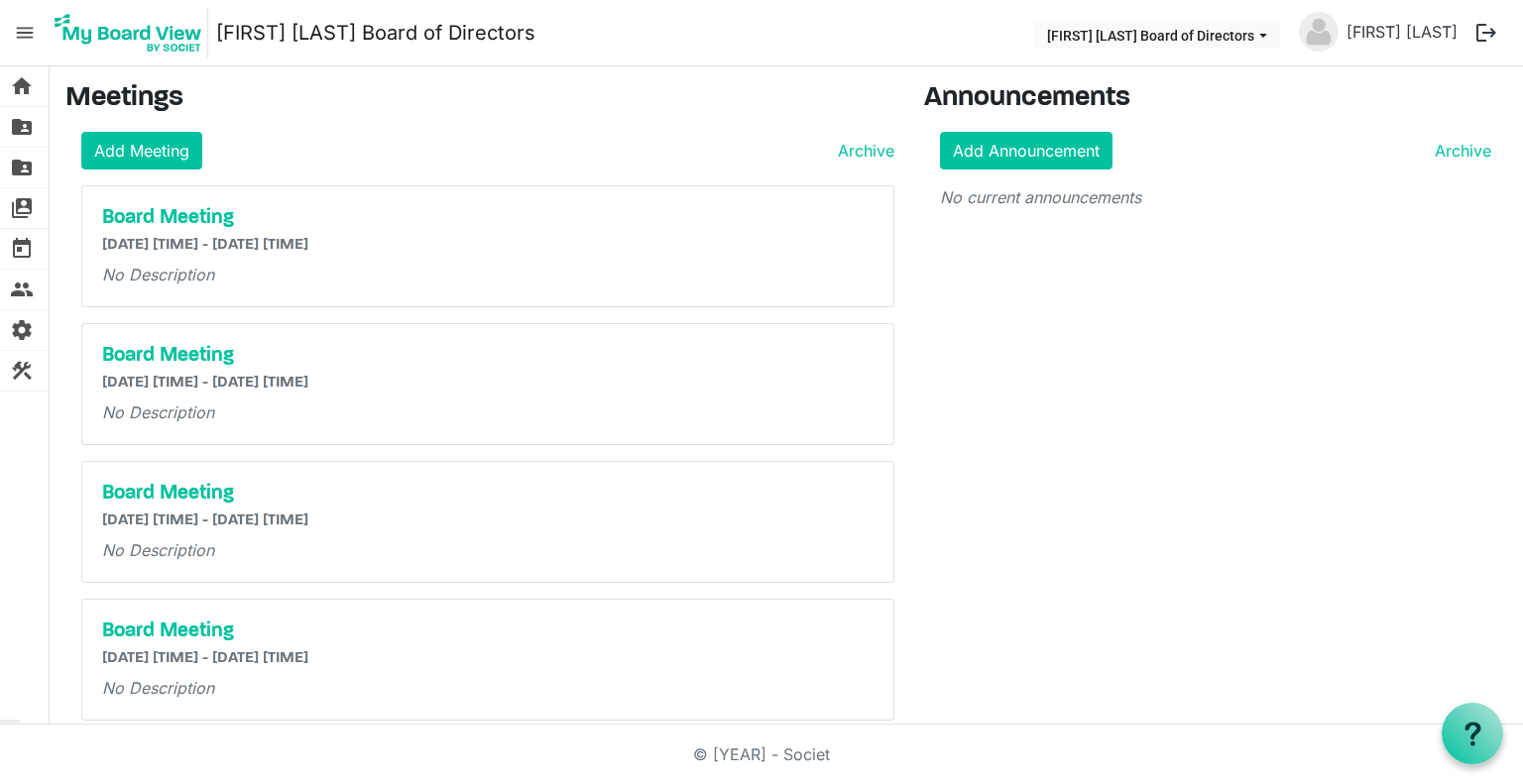 click on "menu" at bounding box center (25, 33) 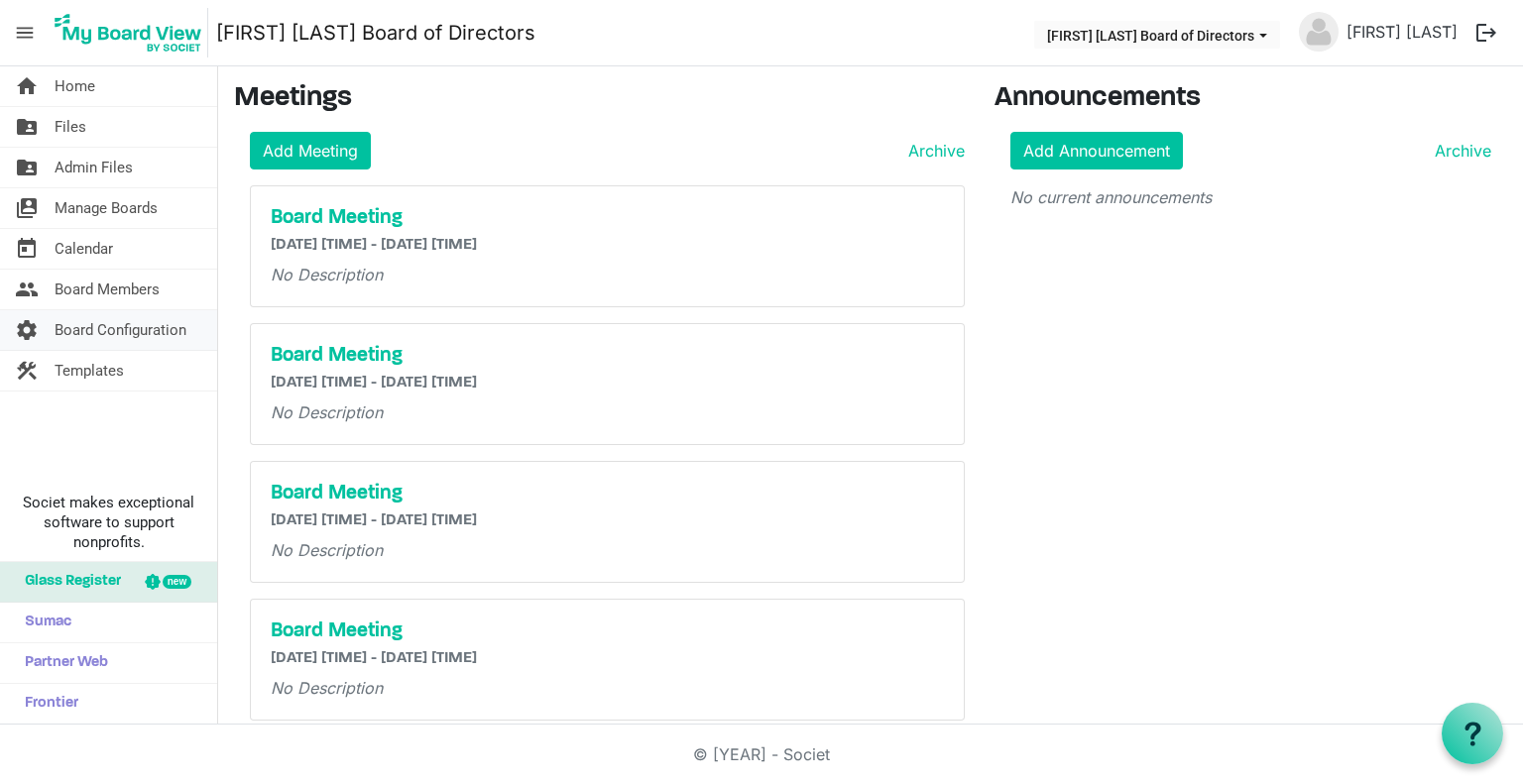 click on "Board Configuration" at bounding box center (120, 330) 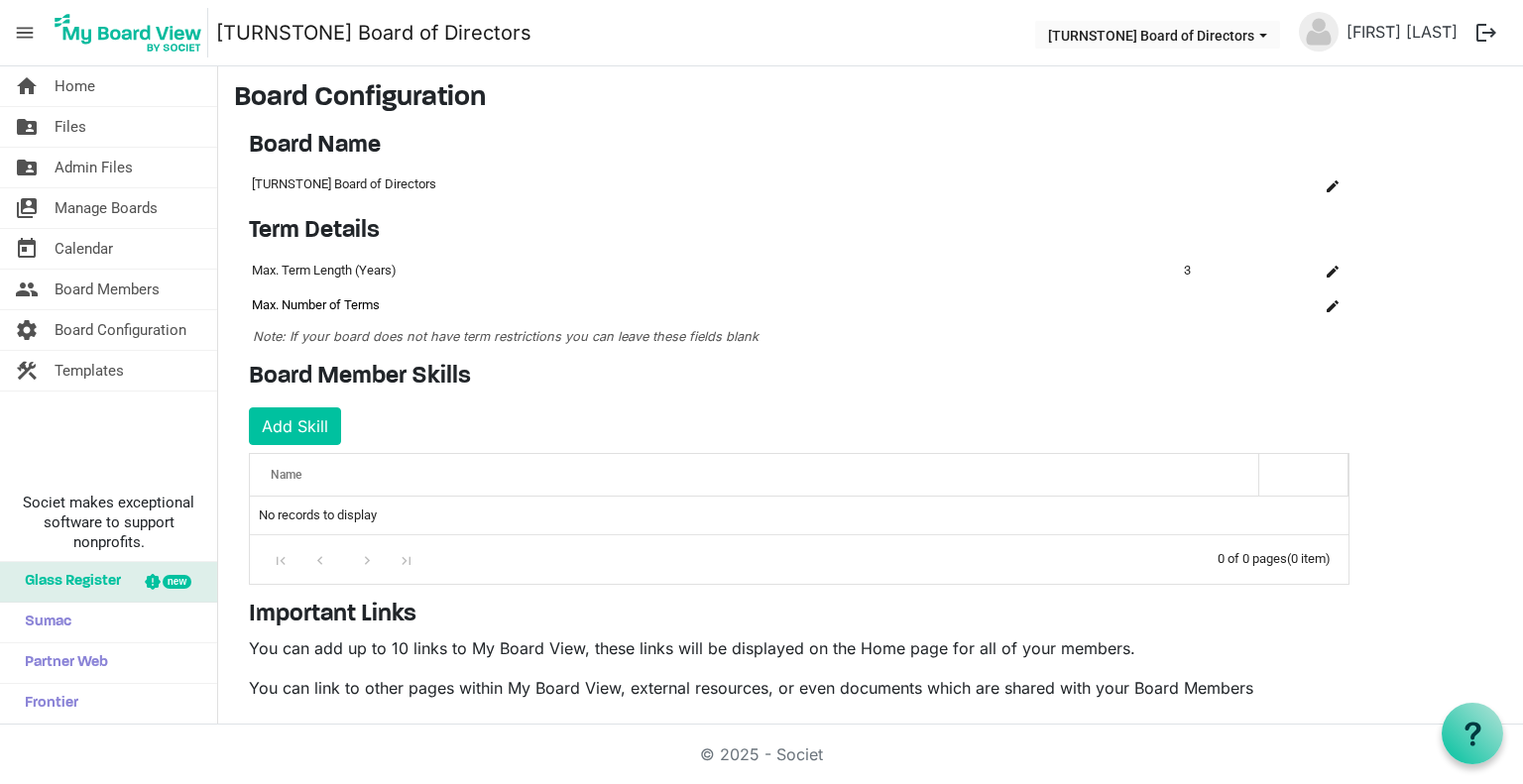 scroll, scrollTop: 0, scrollLeft: 0, axis: both 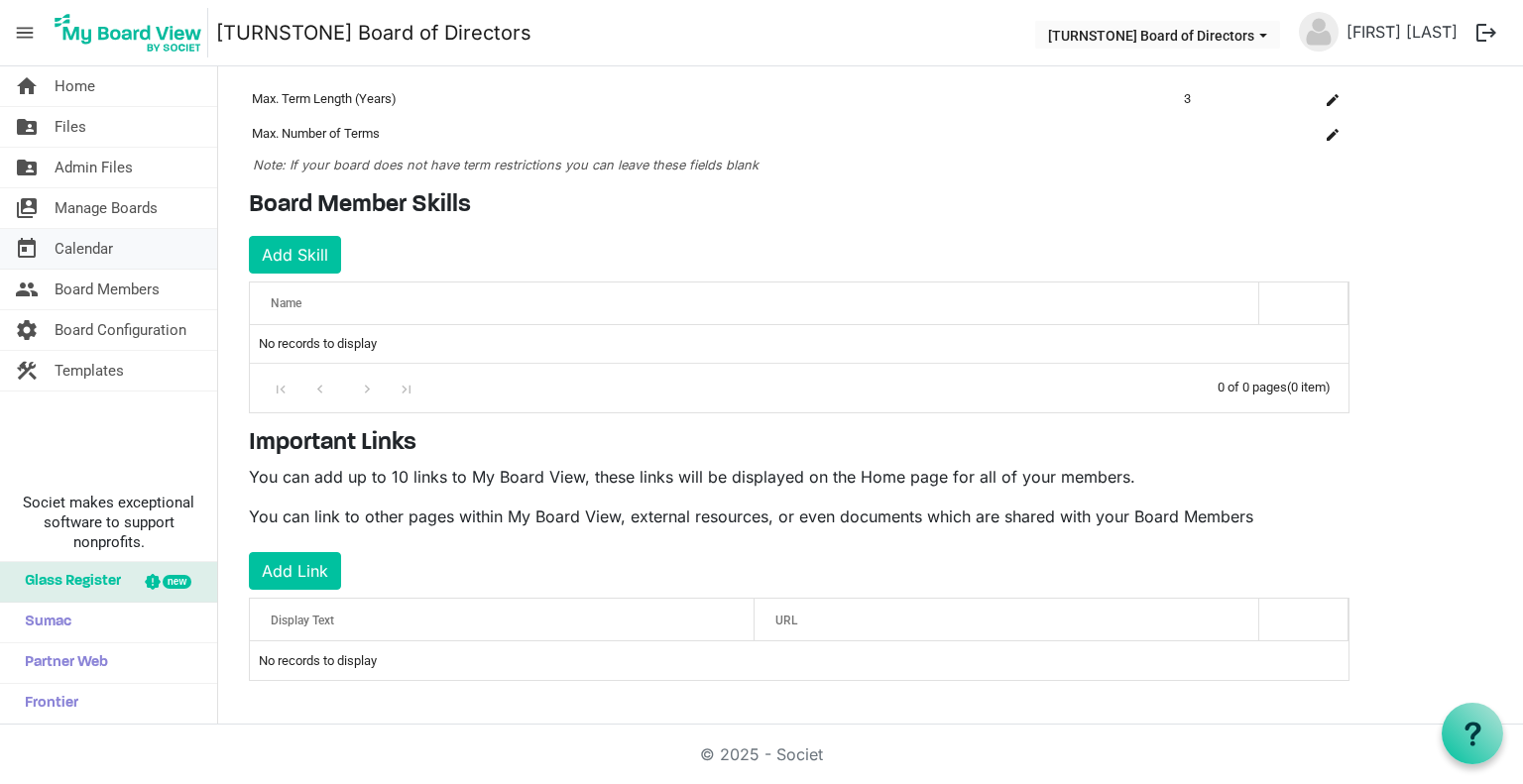 click on "today
Calendar" at bounding box center (108, 249) 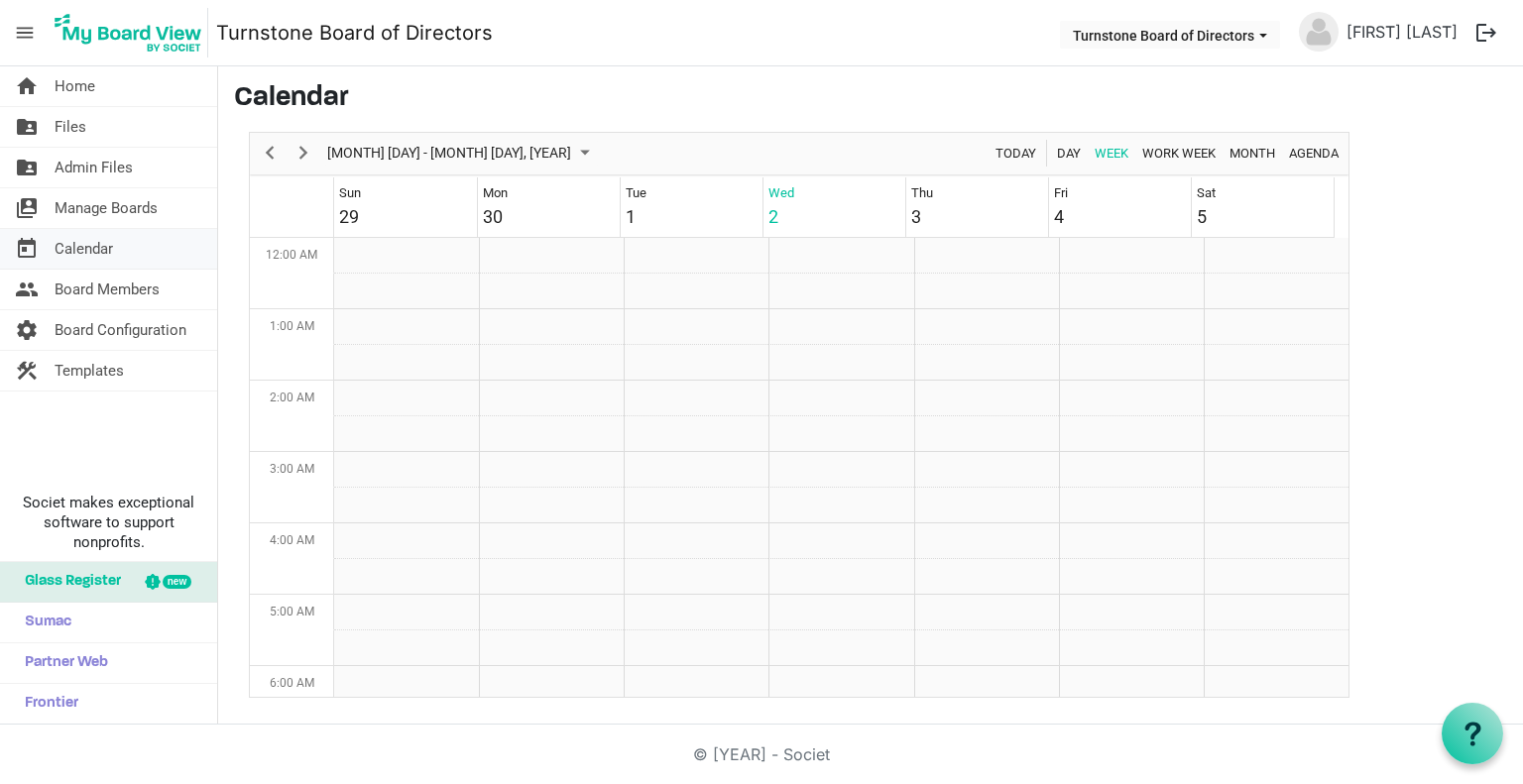 scroll, scrollTop: 0, scrollLeft: 0, axis: both 